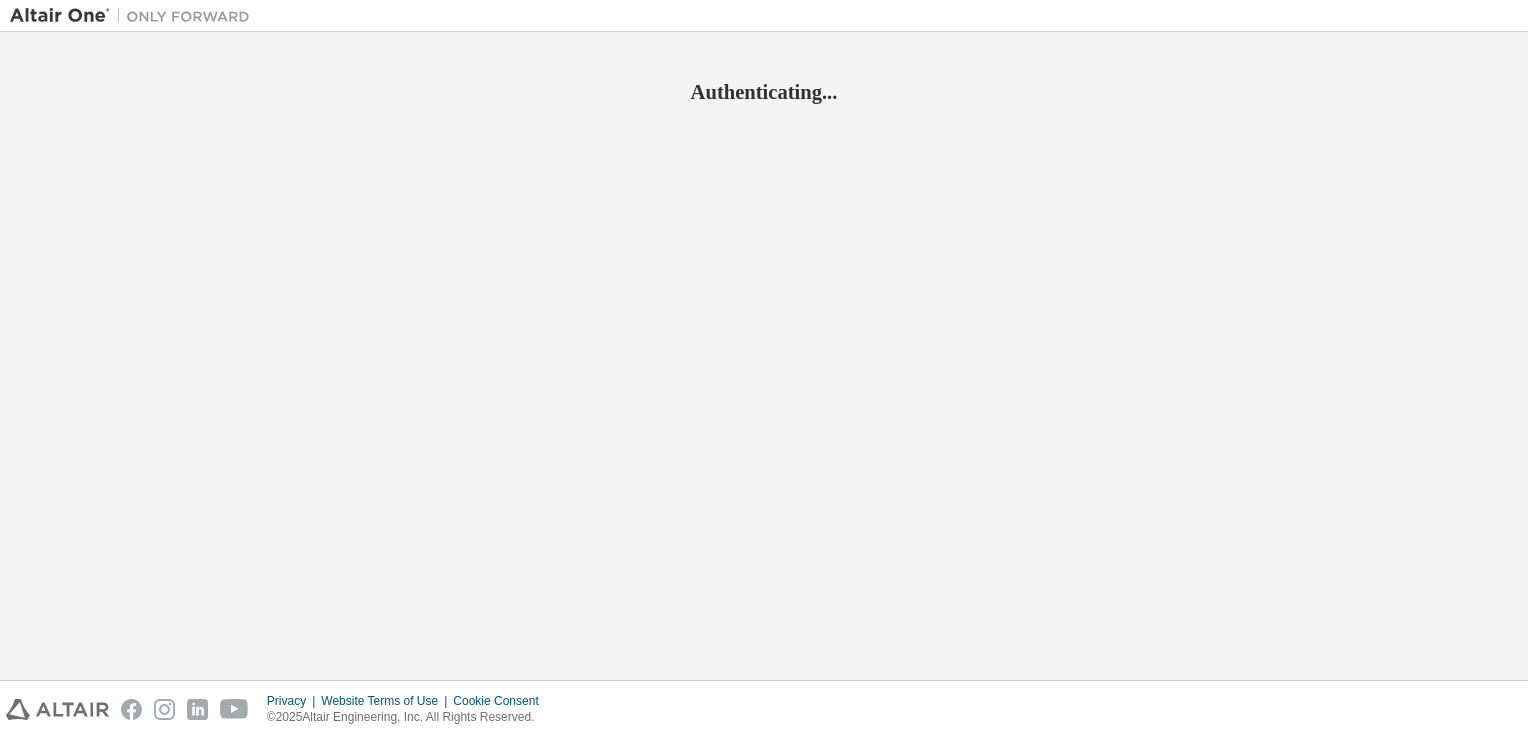 scroll, scrollTop: 0, scrollLeft: 0, axis: both 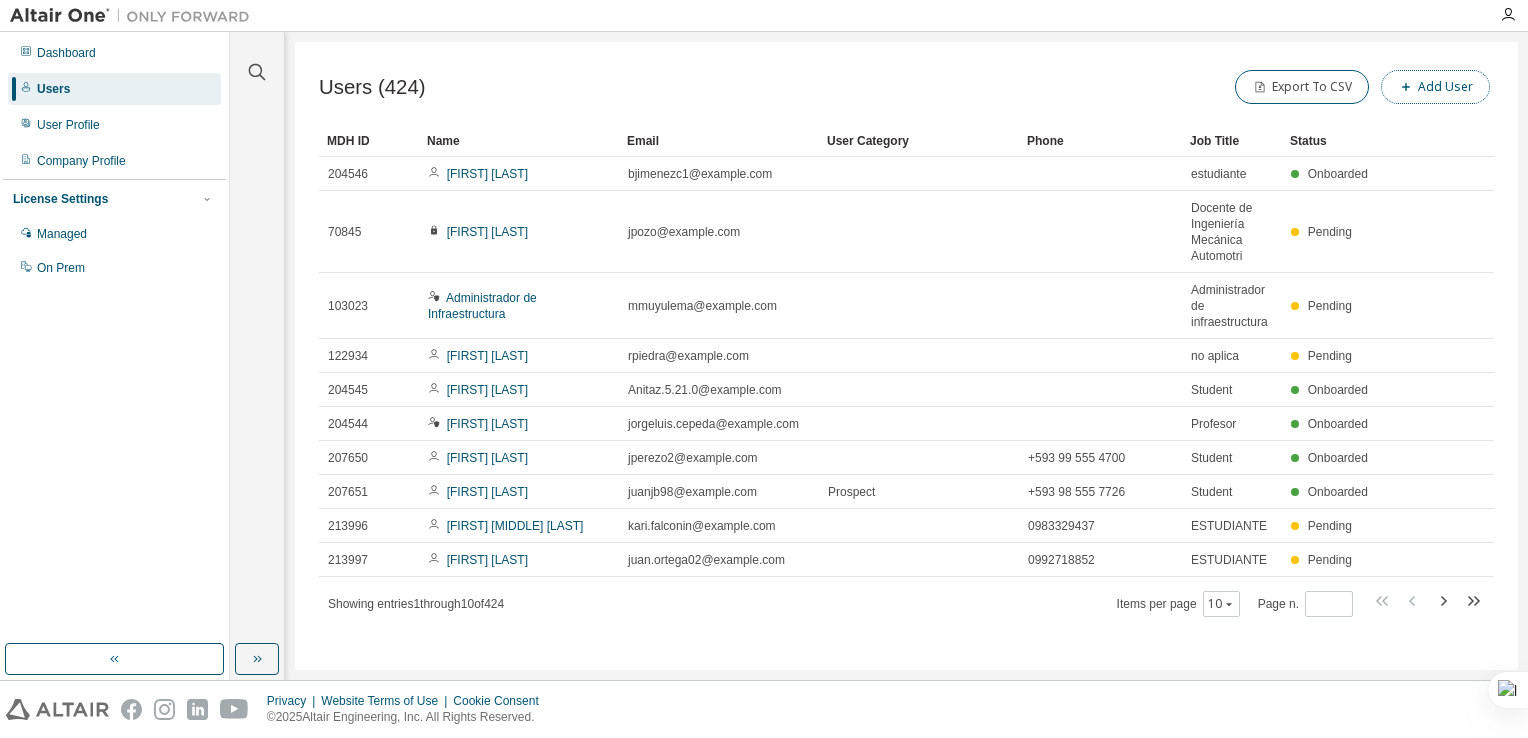 click on "Add User" at bounding box center [1435, 87] 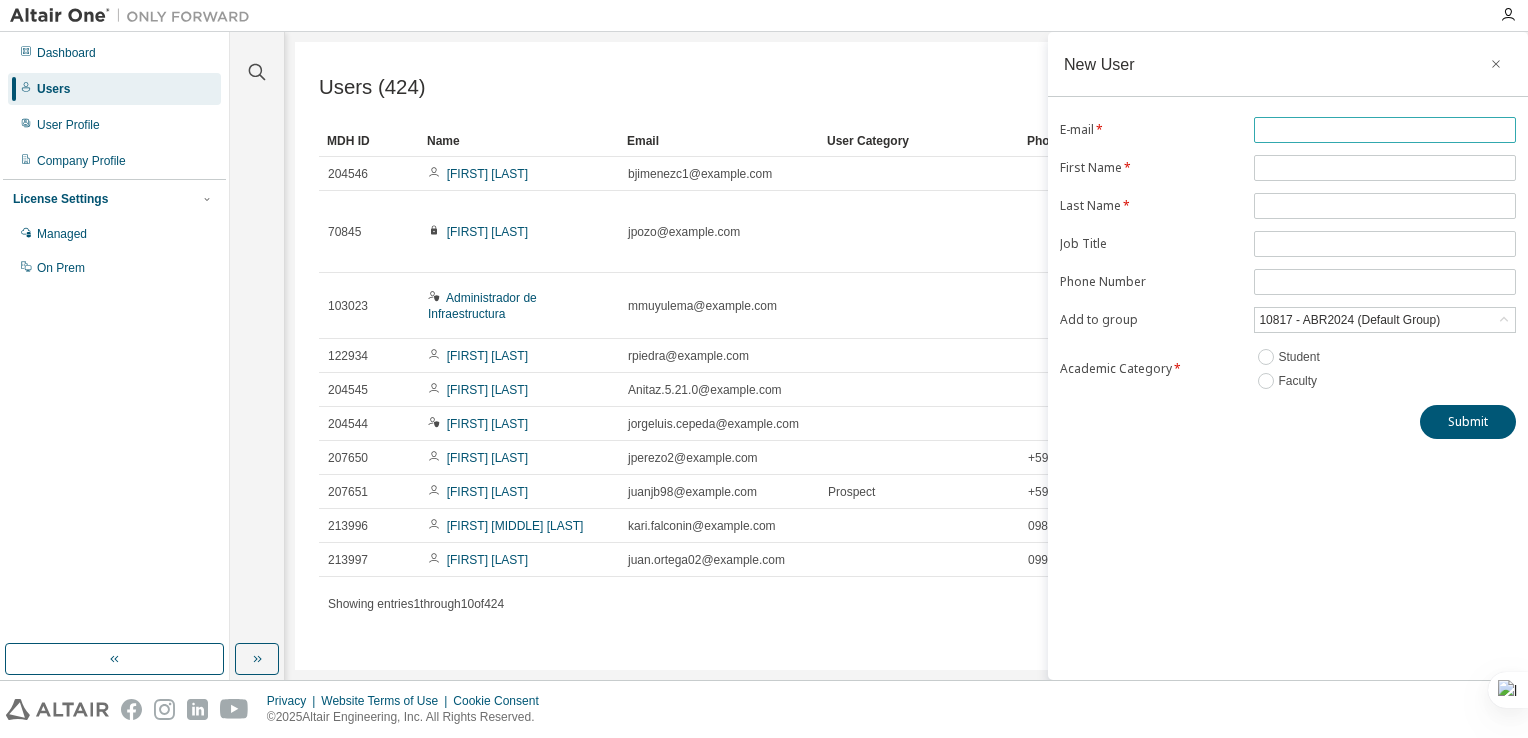 click at bounding box center [1385, 130] 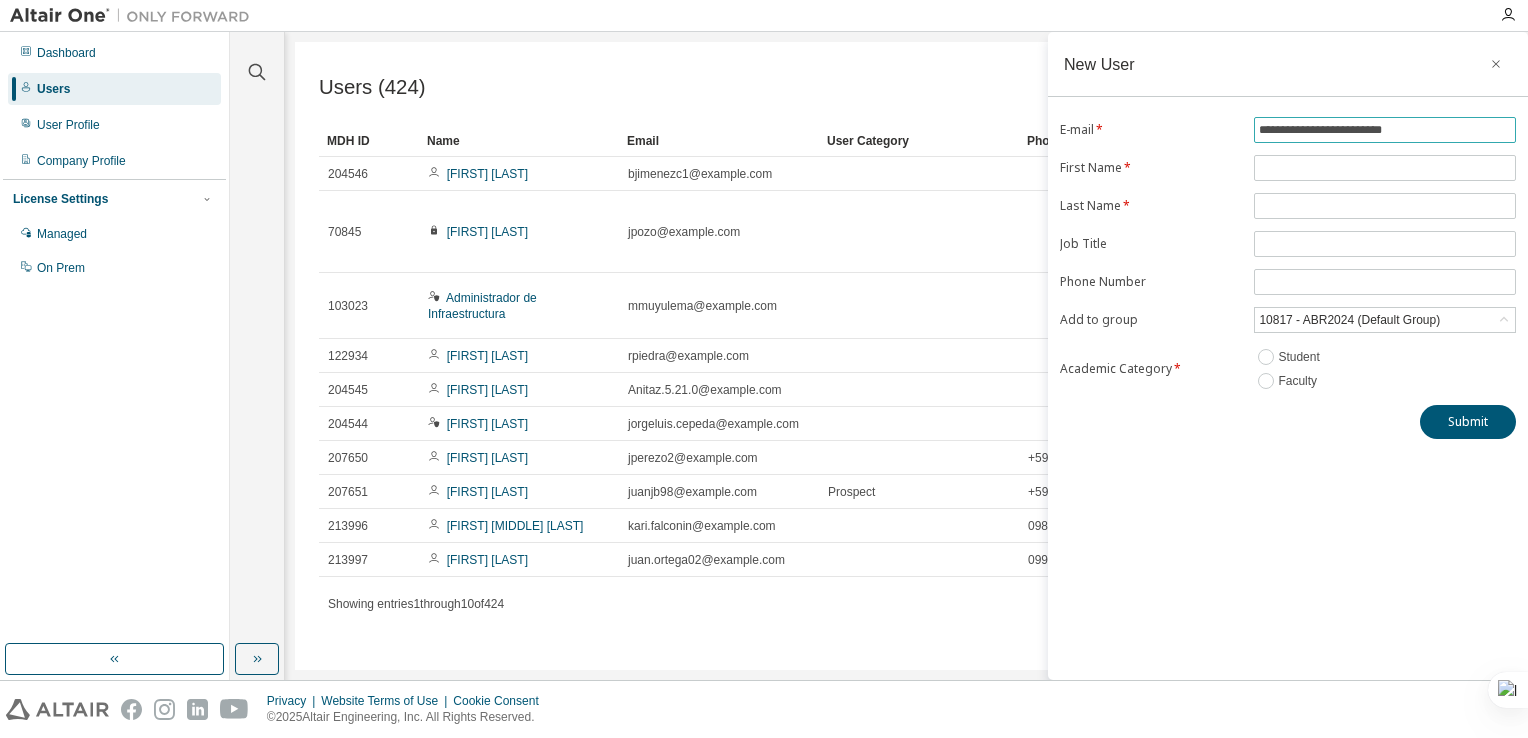 type on "**********" 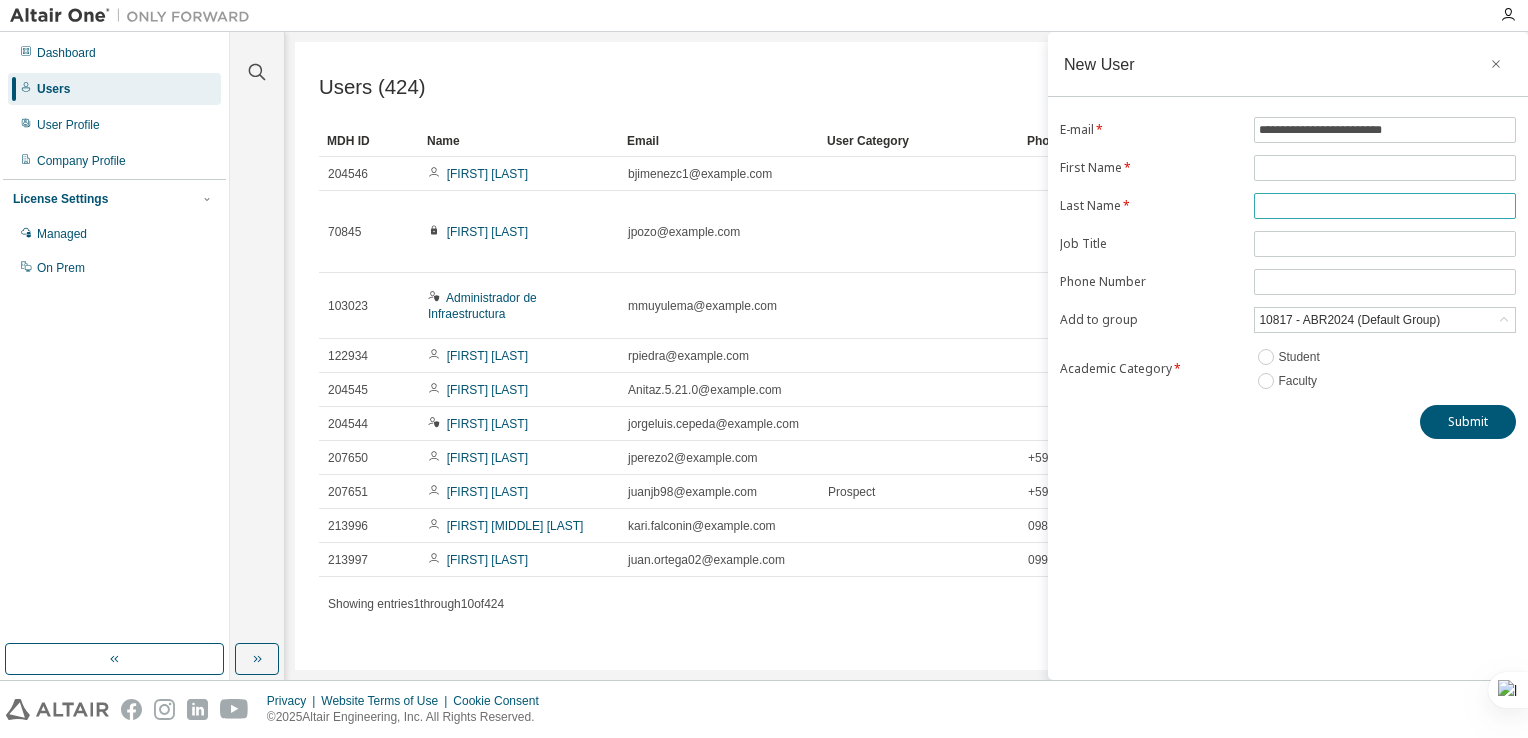 click at bounding box center (1385, 206) 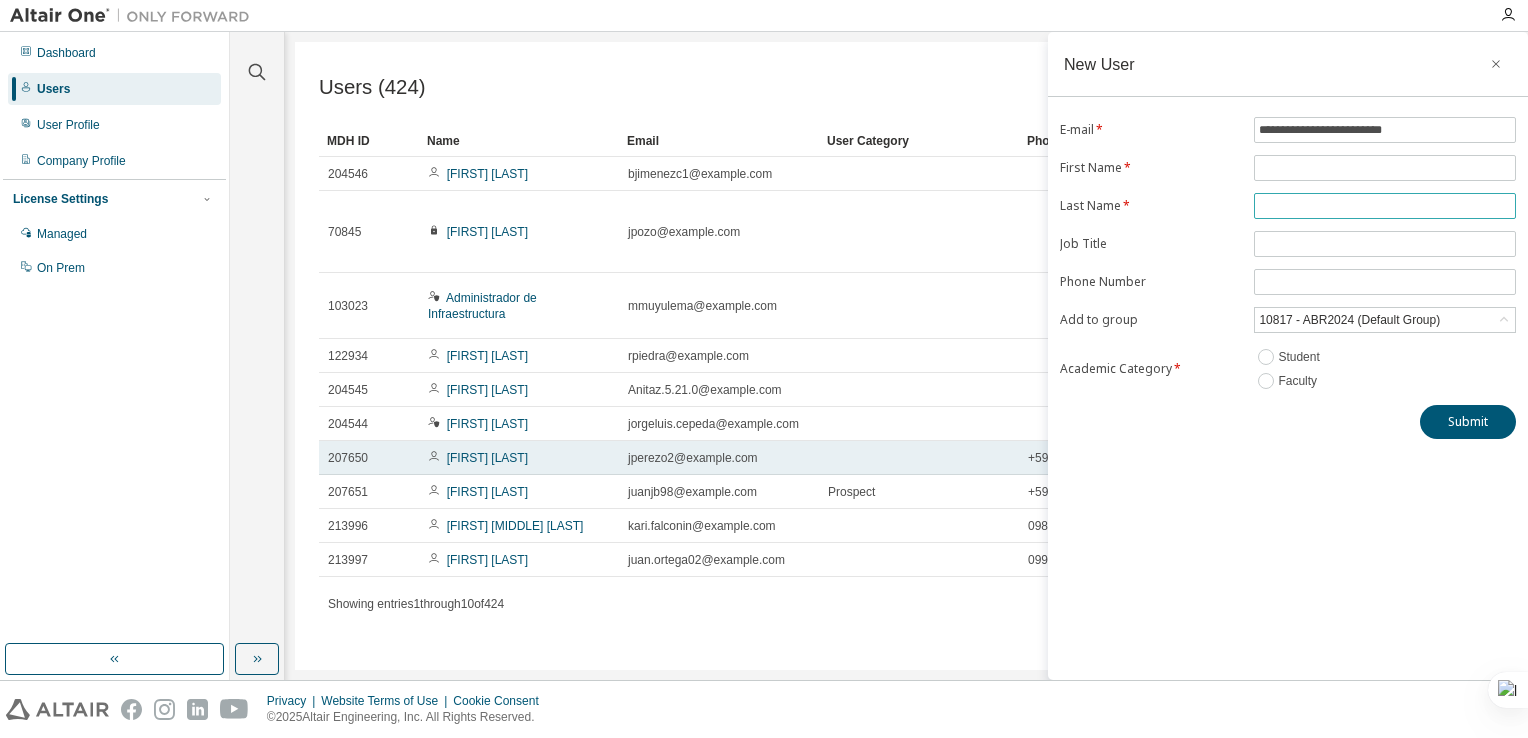 paste on "**********" 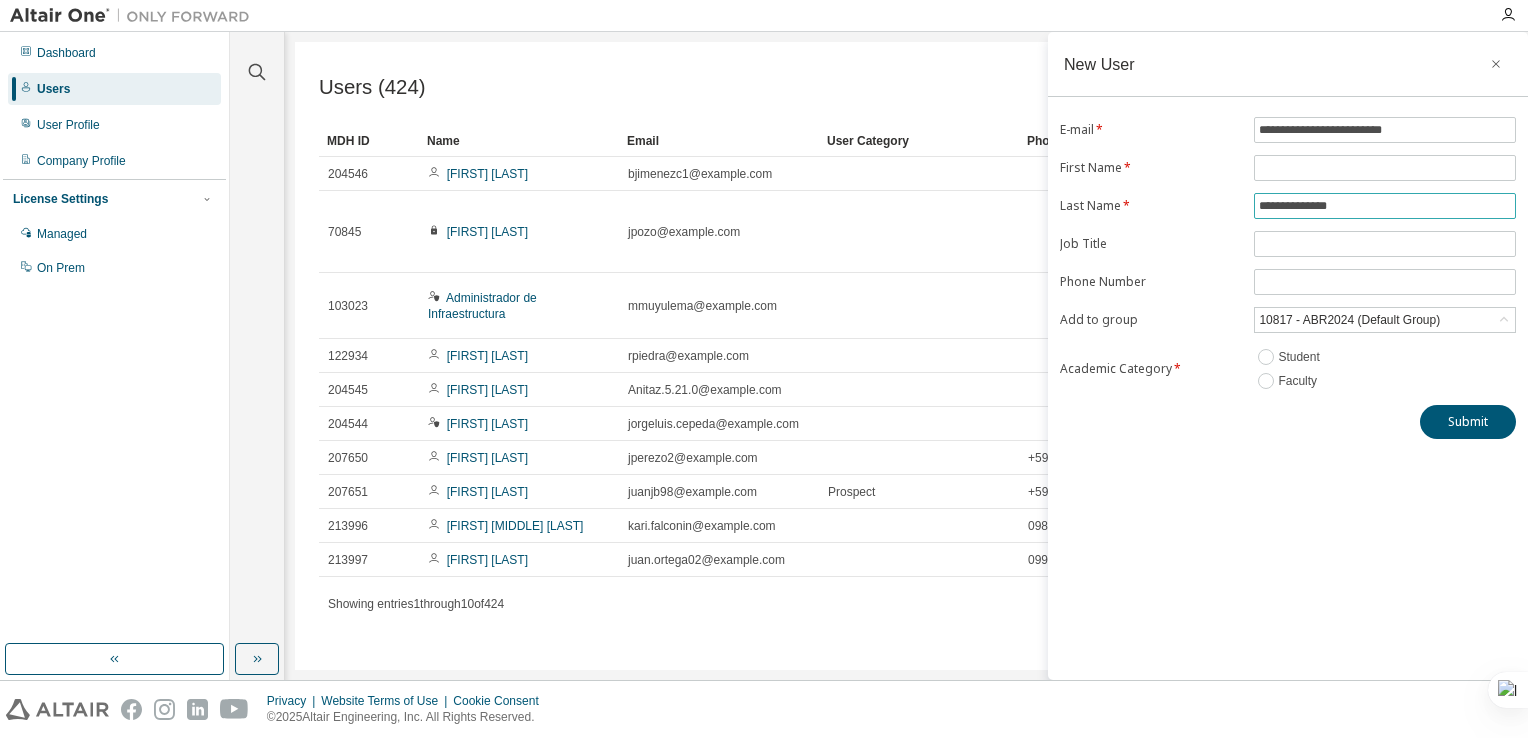 type on "**********" 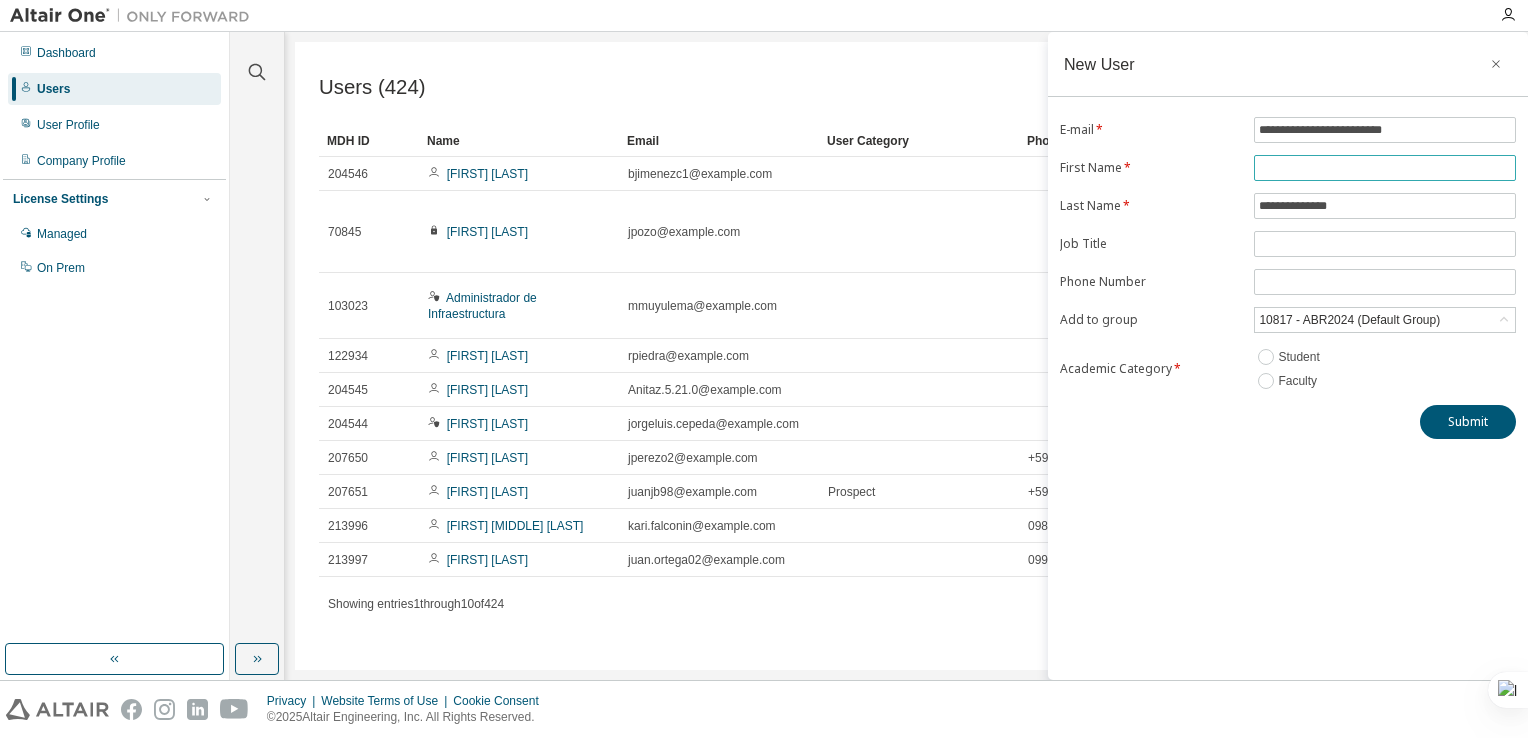click at bounding box center [1385, 168] 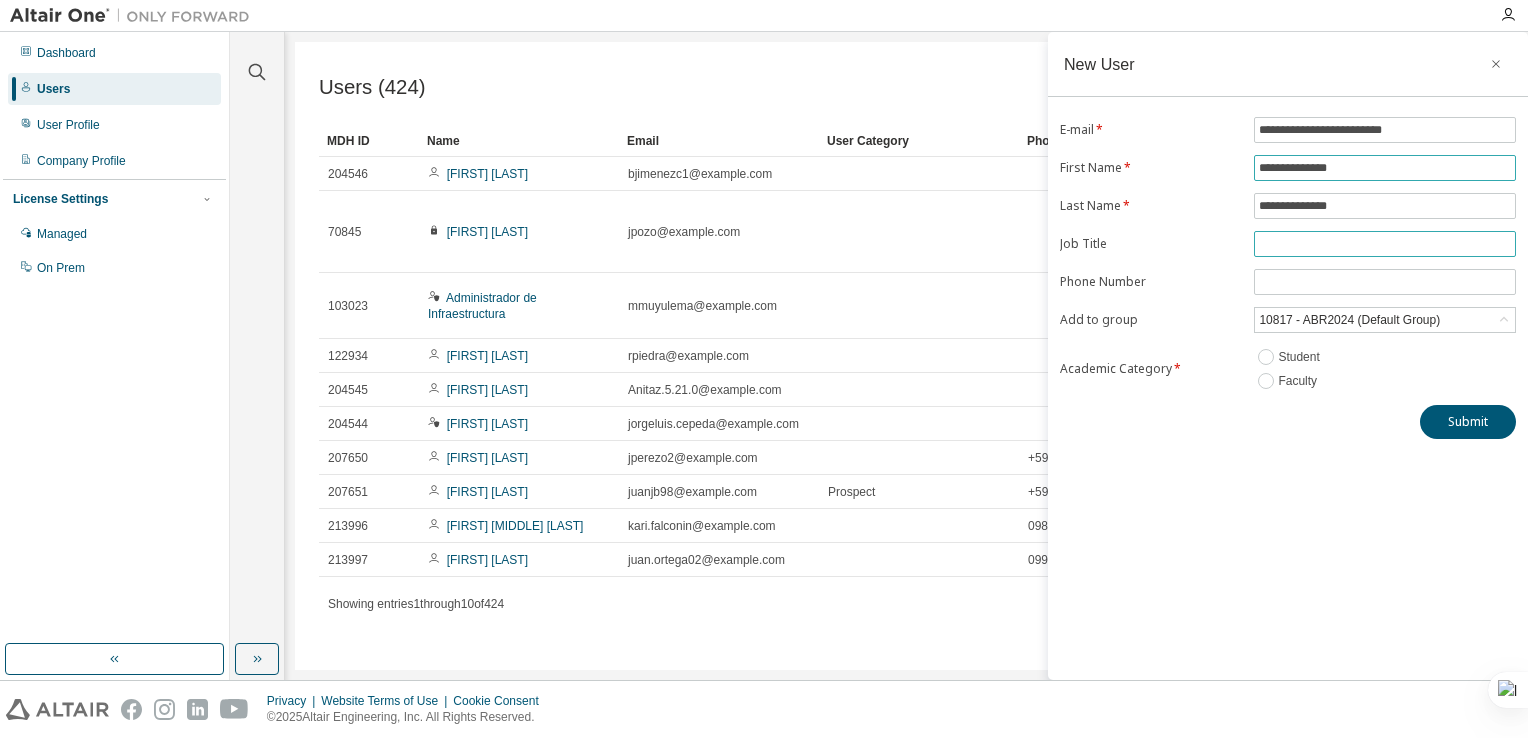type on "**********" 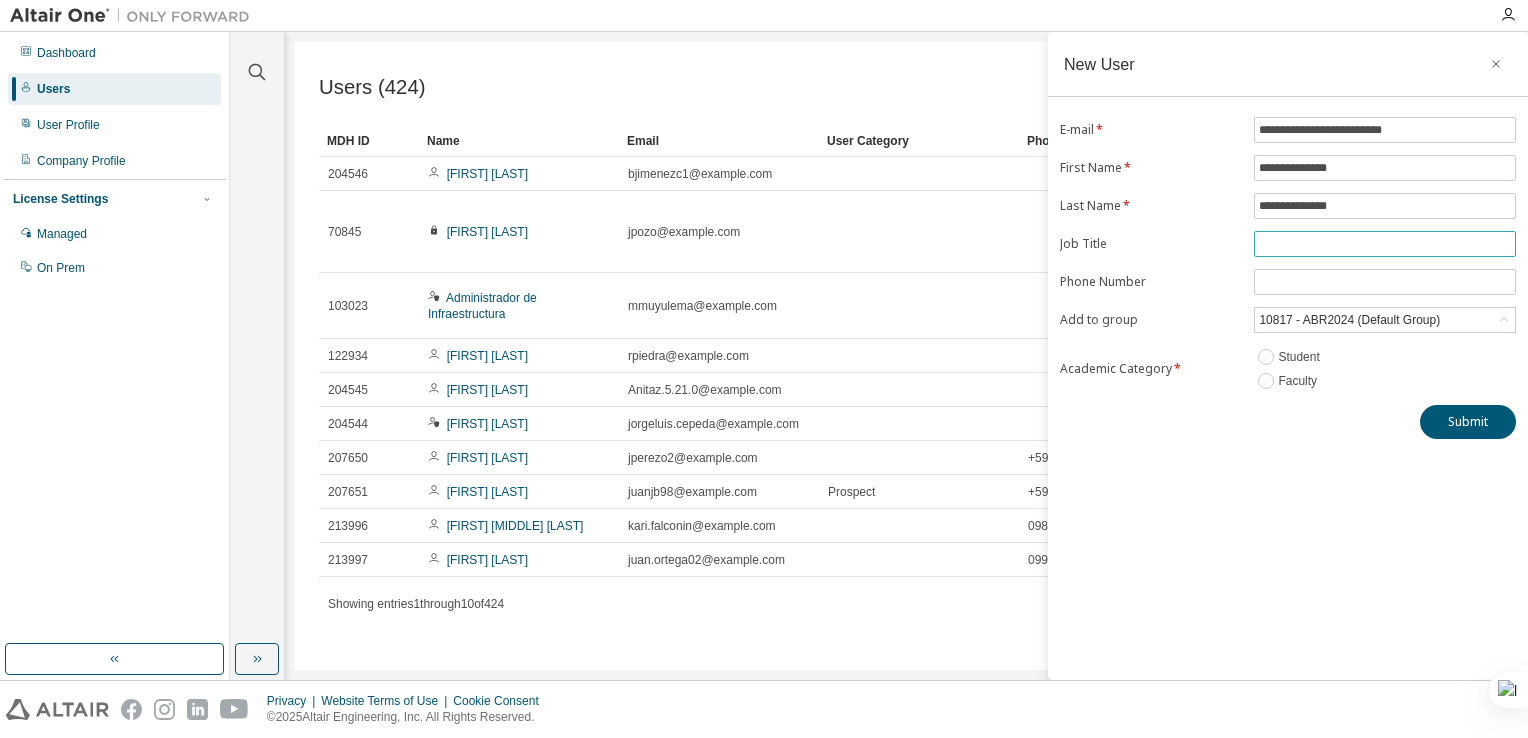 click at bounding box center (1385, 244) 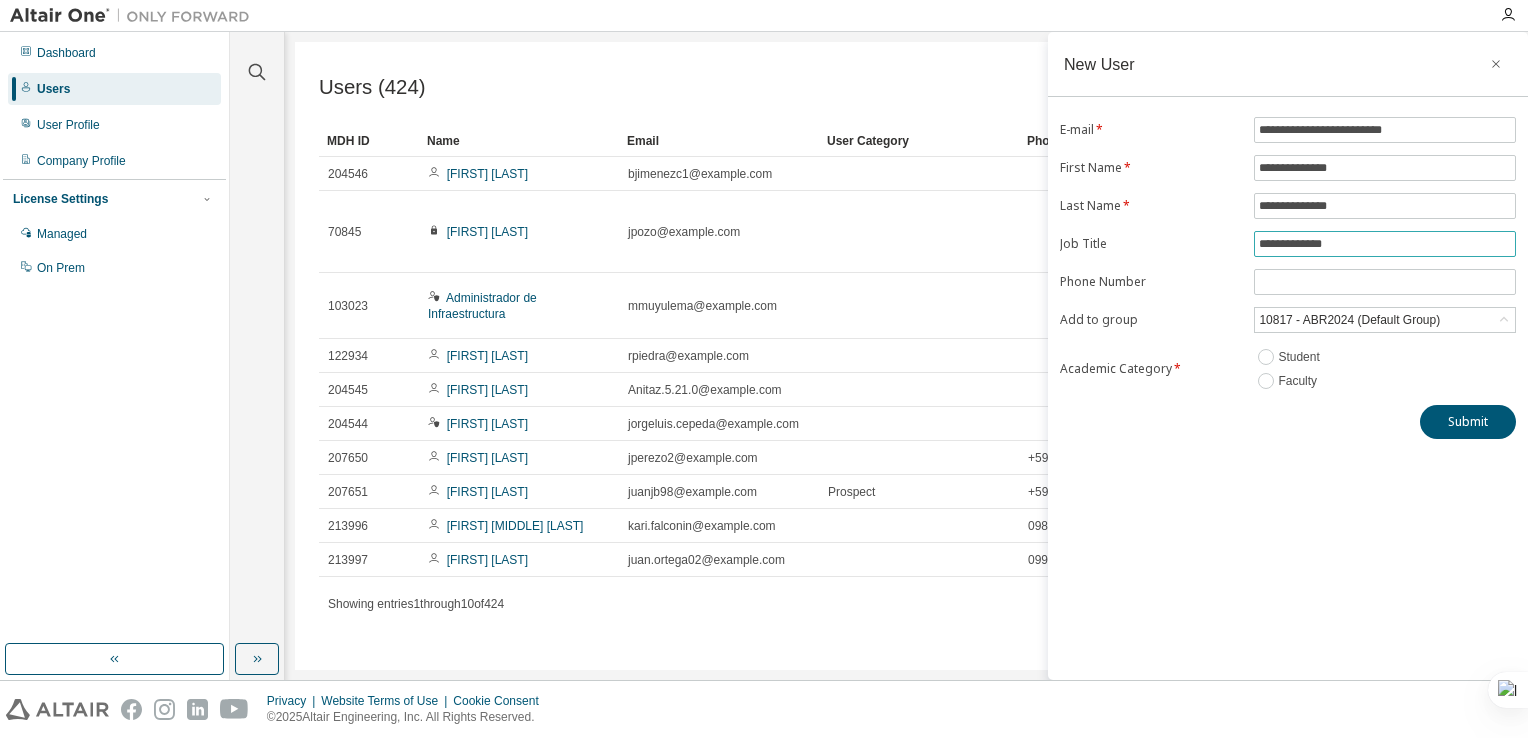 type on "**********" 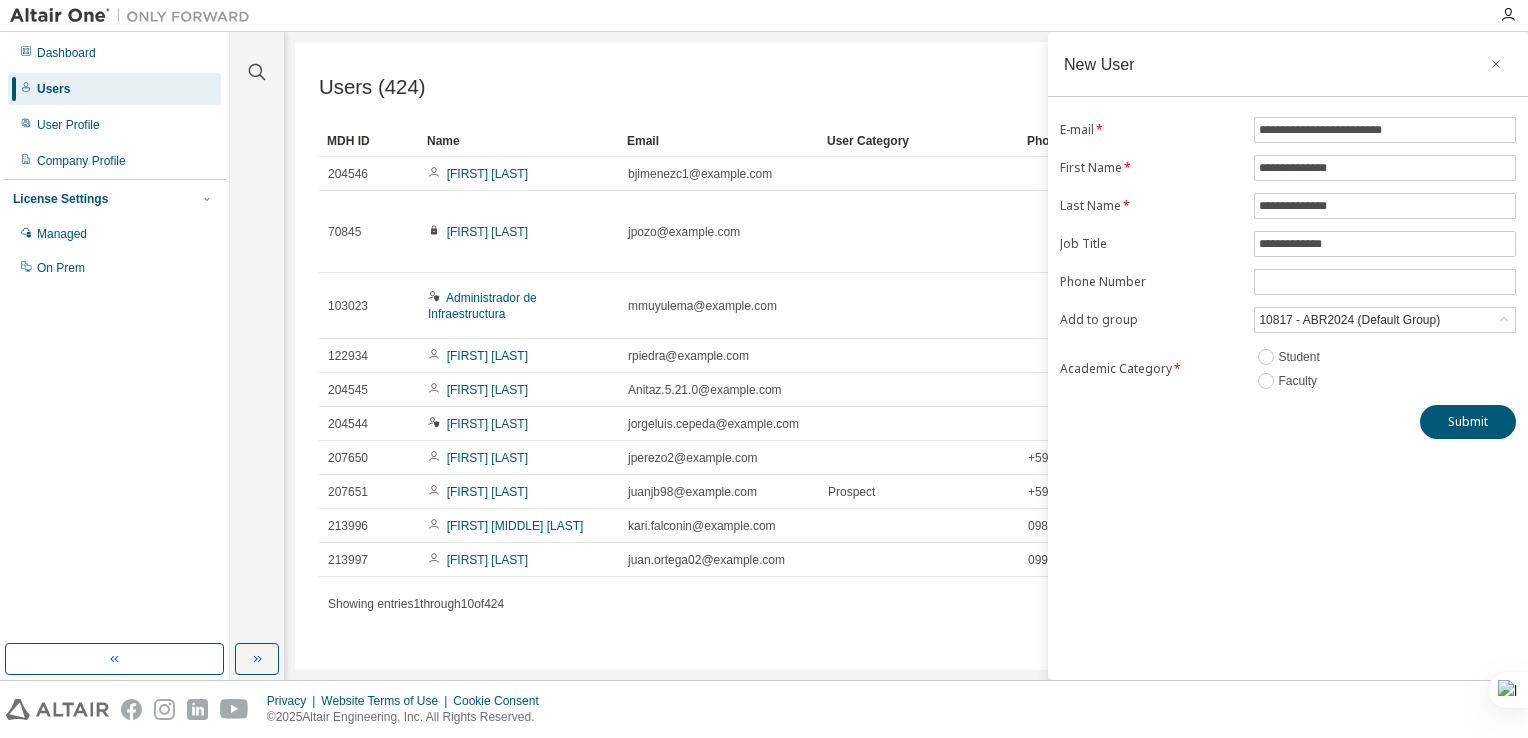 click on "E-mail * [EMAIL] First Name * [FIRST] Last Name * [LAST] Job Title * [JOB_TITLE] Phone Number [PHONE] Add to group 10817 - ABR2024 (Default Group) Academic Category * Student Faculty" at bounding box center (1288, 255) 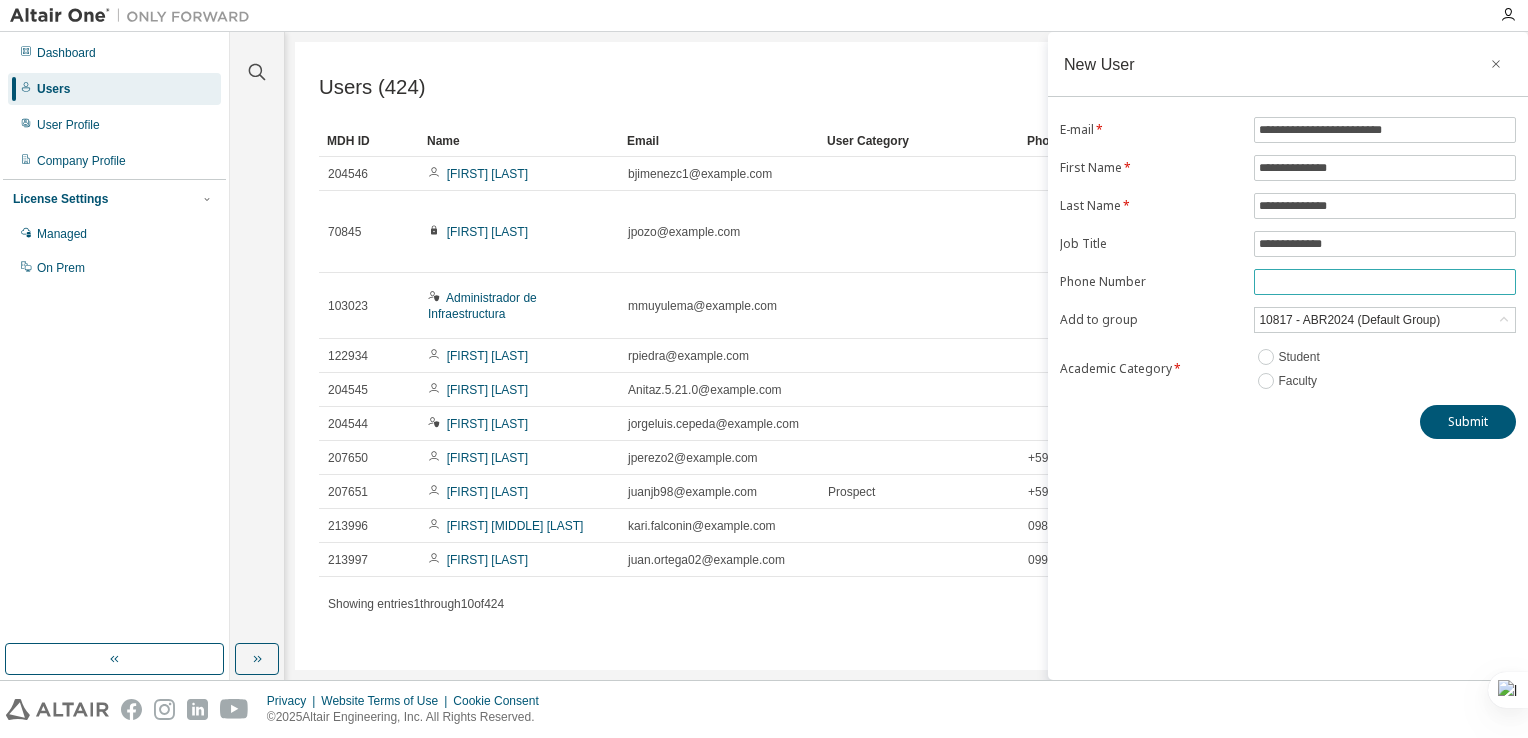 click at bounding box center (1385, 282) 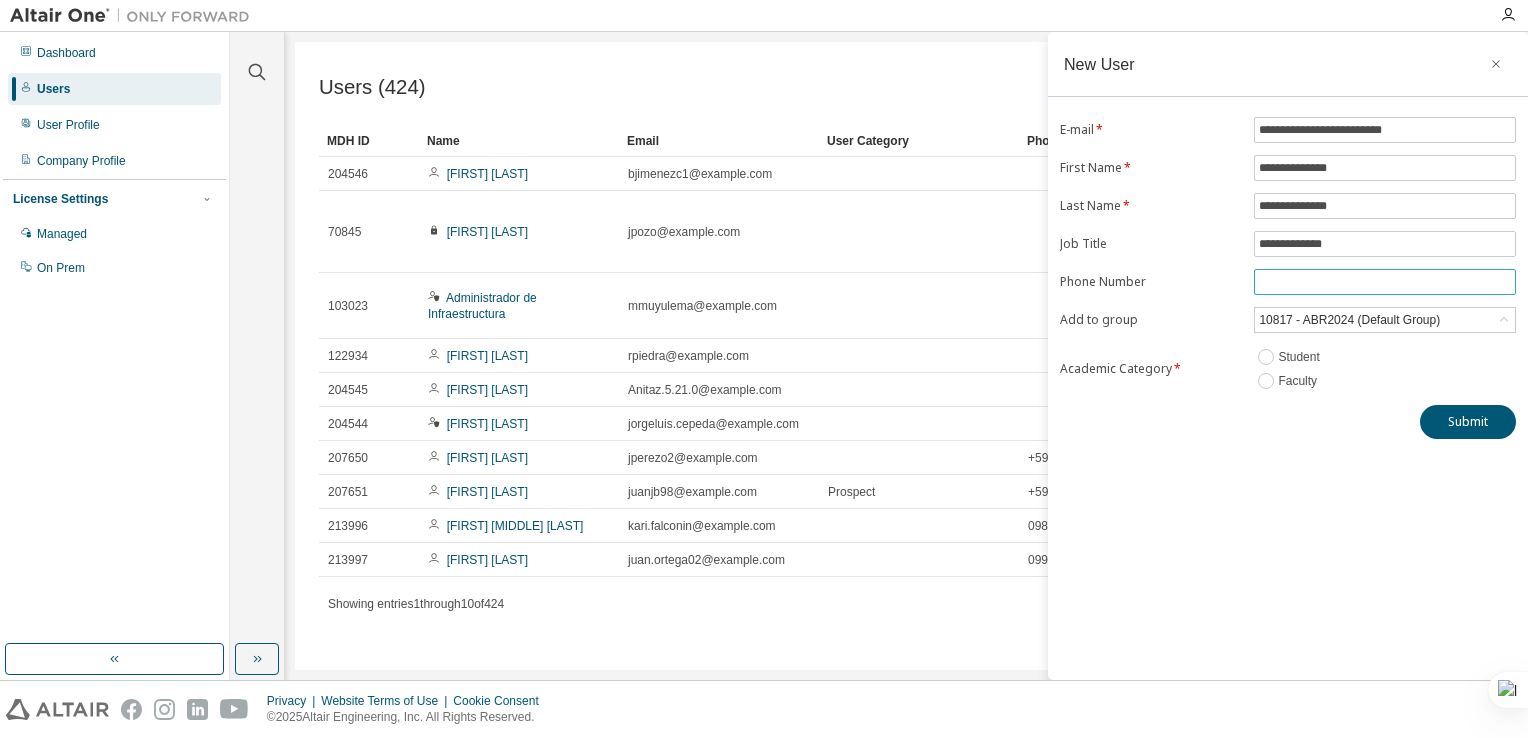 click at bounding box center [1385, 282] 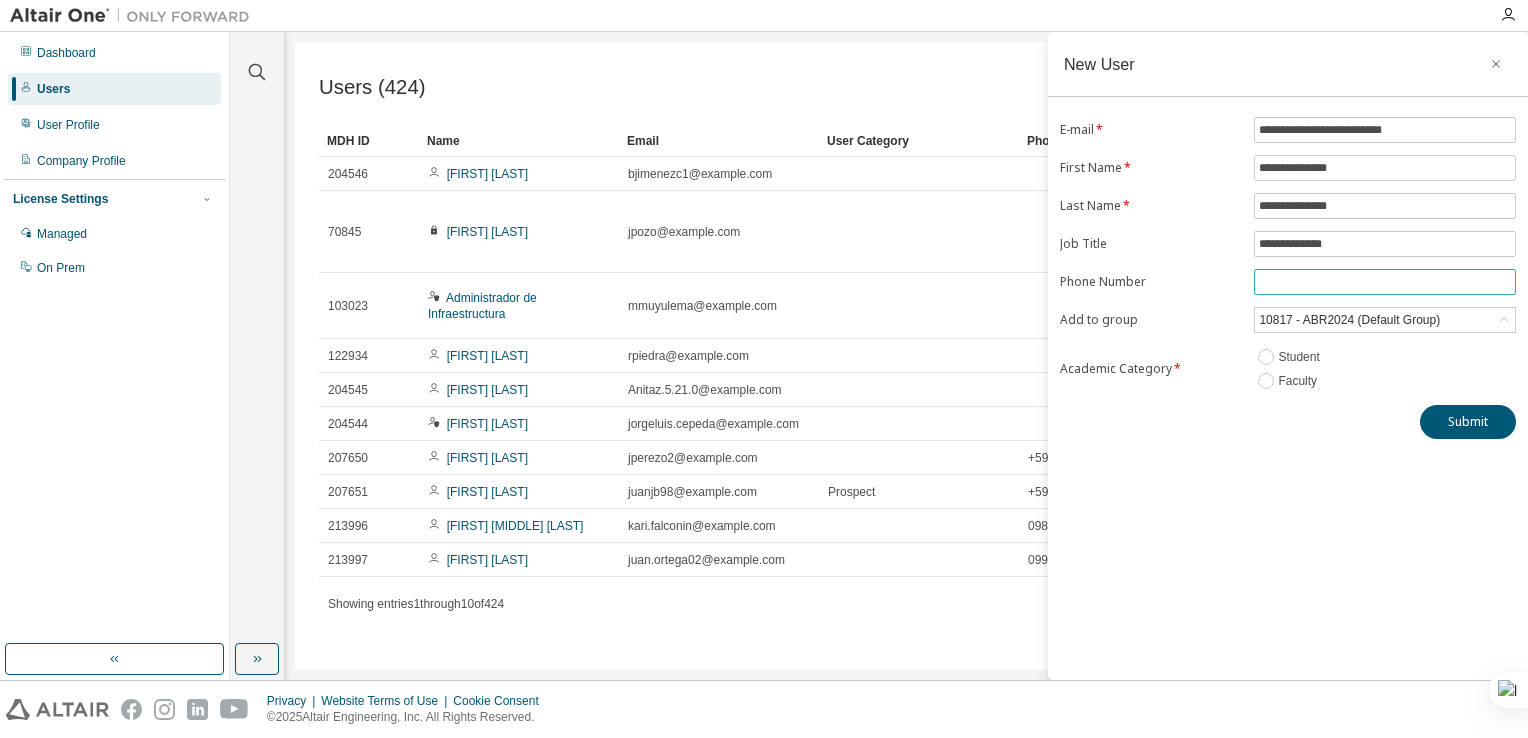 click at bounding box center (1385, 282) 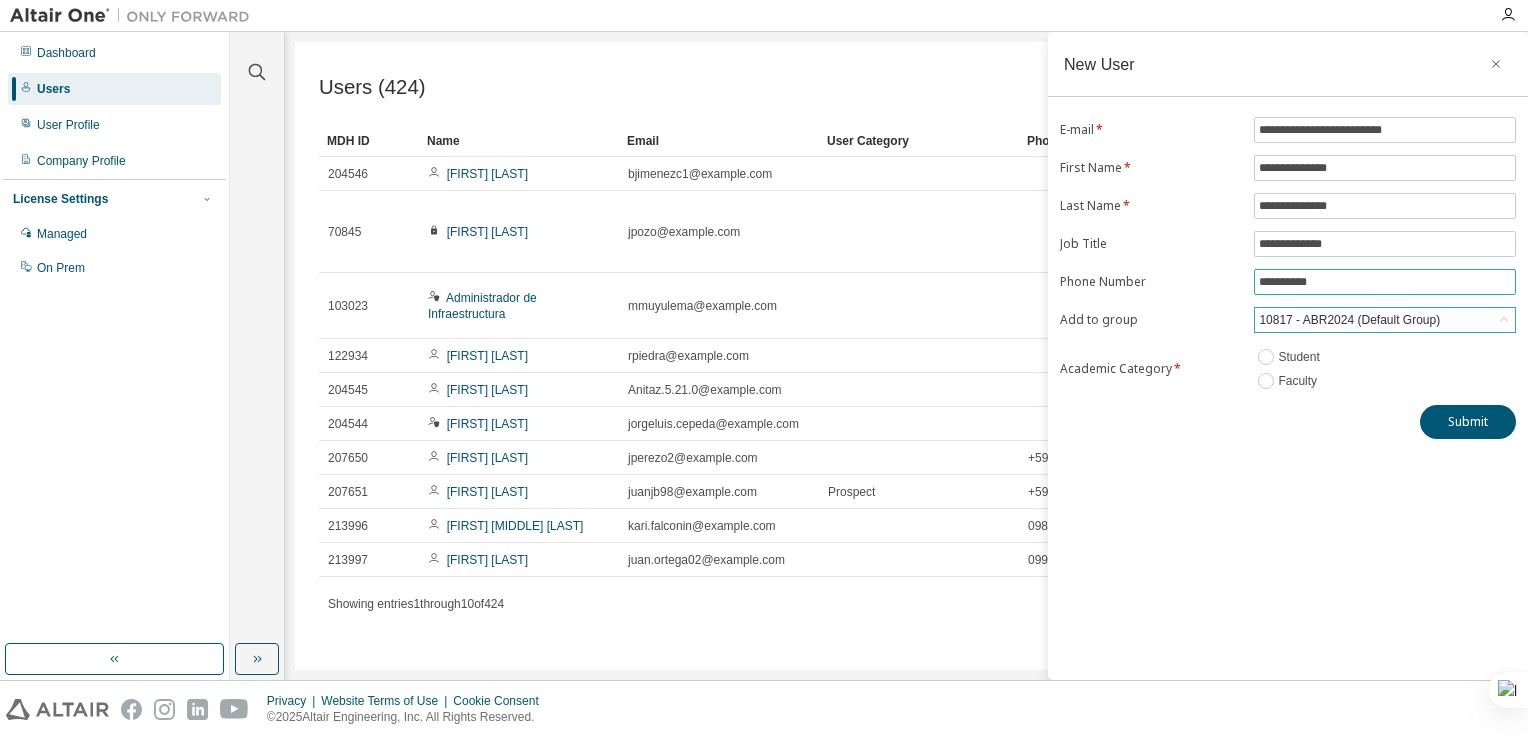 type on "**********" 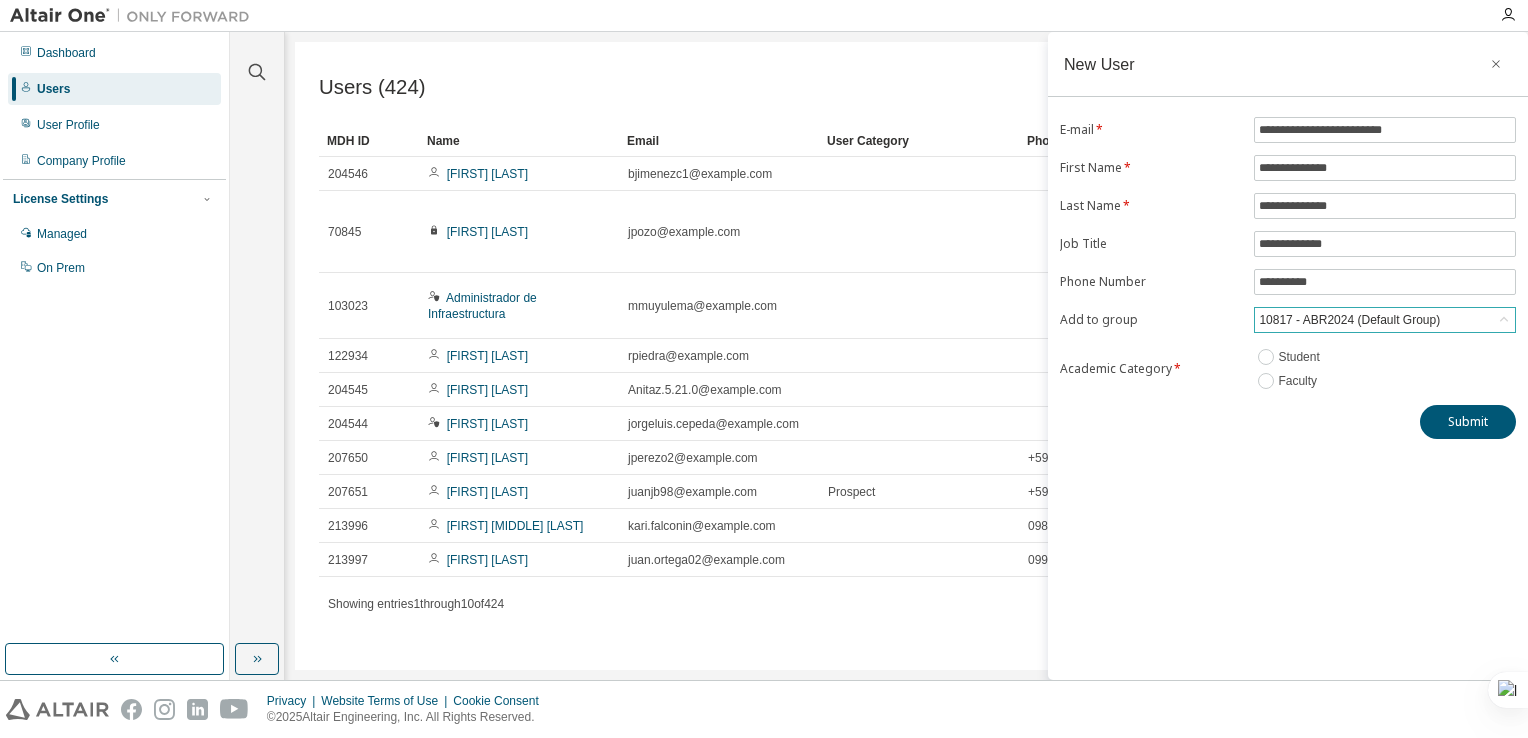 click on "10817 - ABR2024 (Default Group)" at bounding box center [1349, 320] 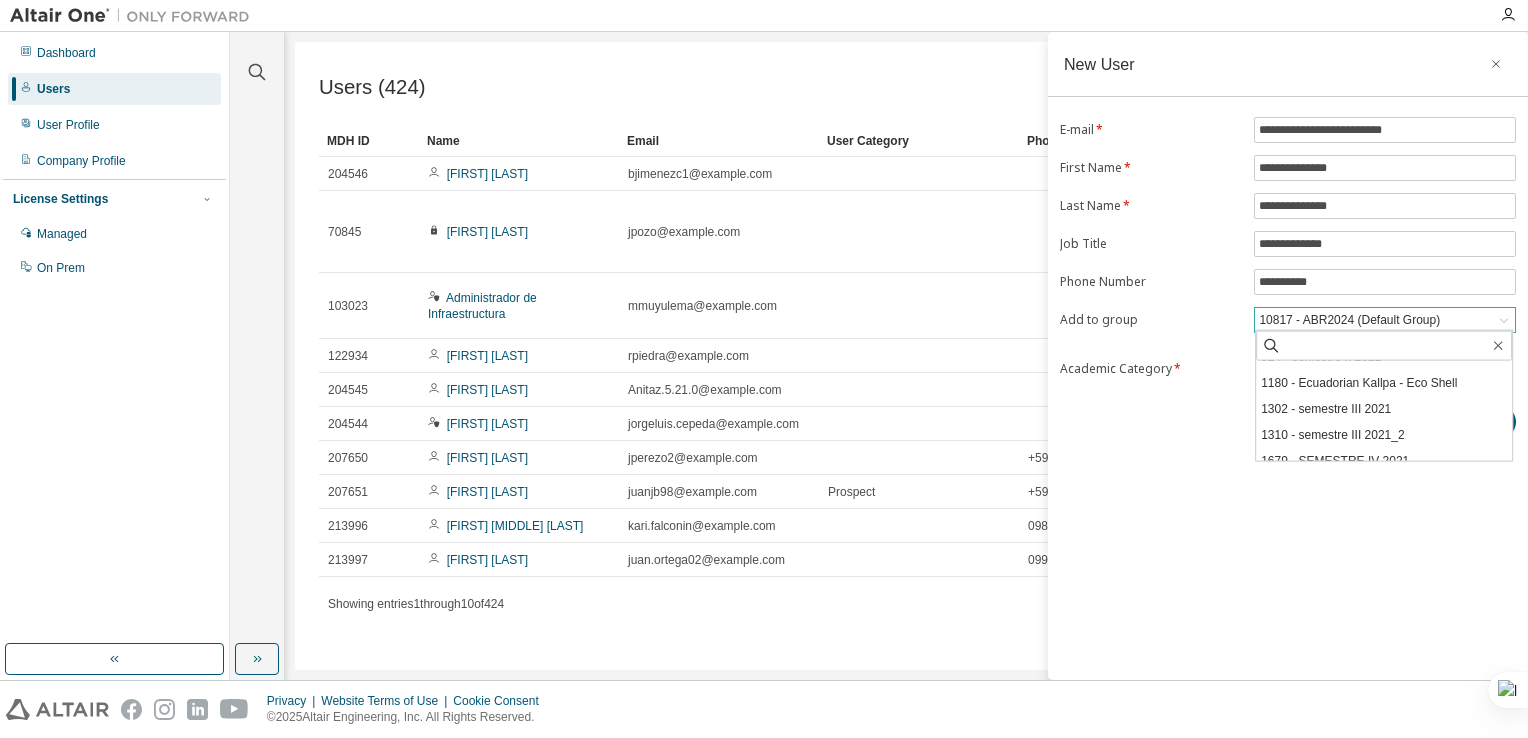 scroll, scrollTop: 342, scrollLeft: 0, axis: vertical 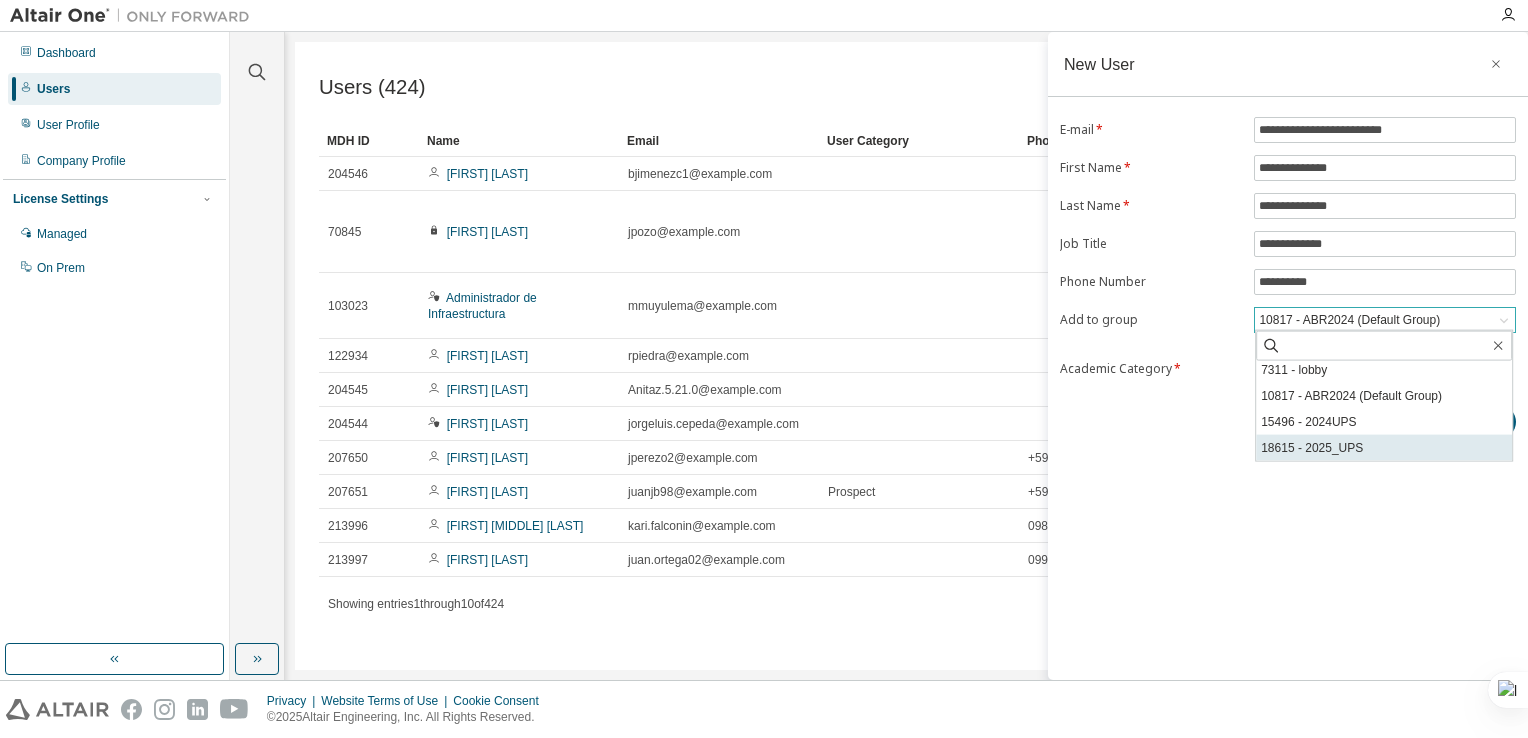 click on "18615 - 2025_UPS" at bounding box center [1384, 448] 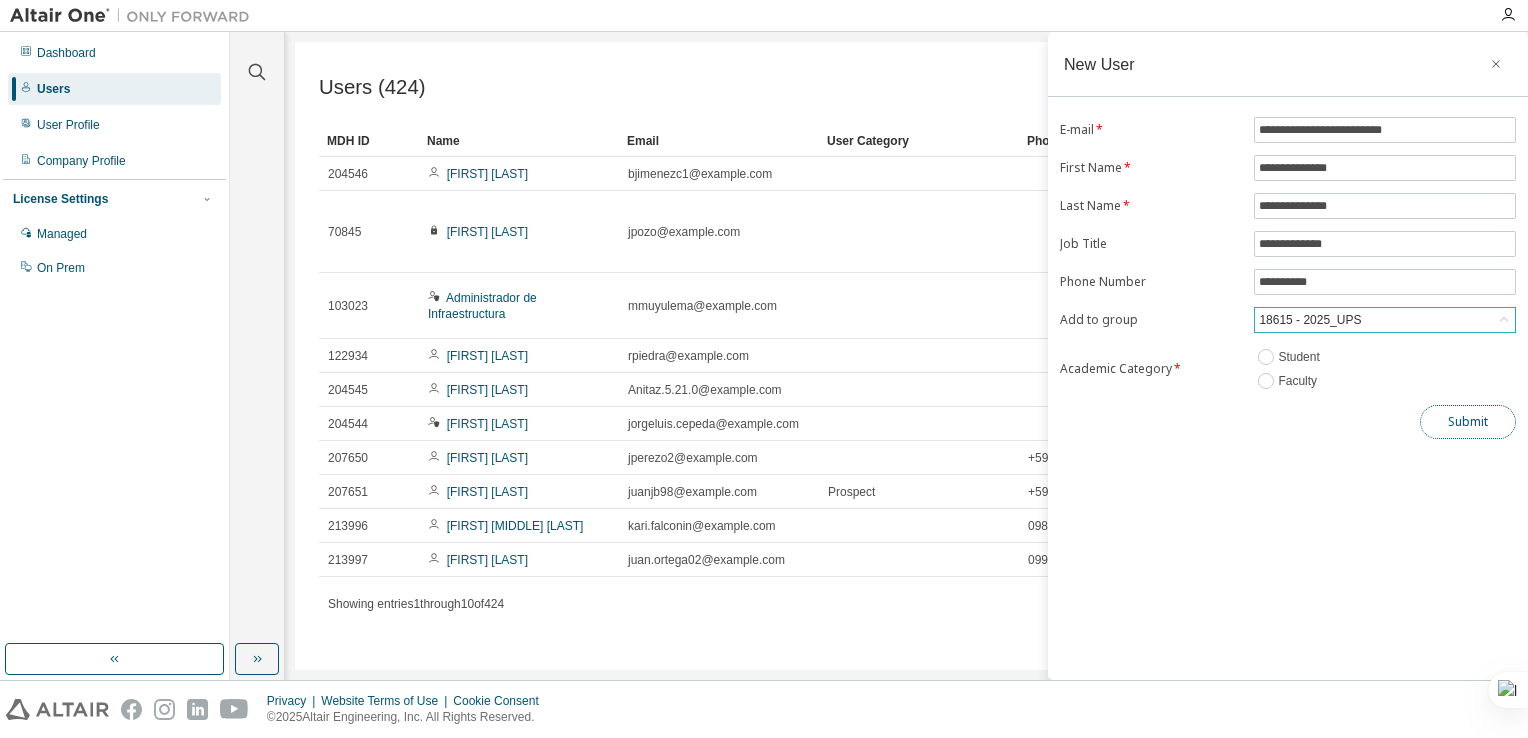 click on "Submit" at bounding box center (1468, 422) 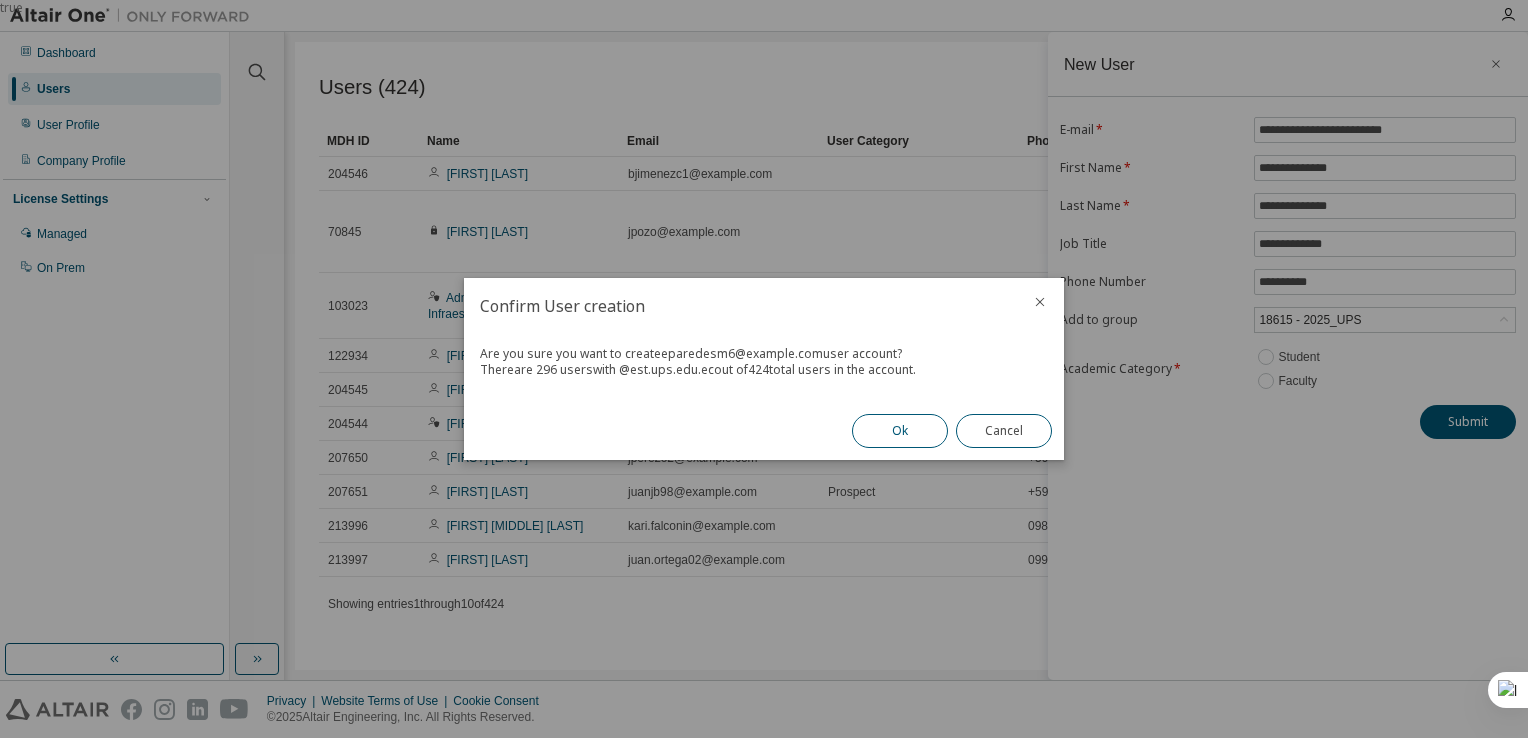 click on "Ok" at bounding box center [900, 431] 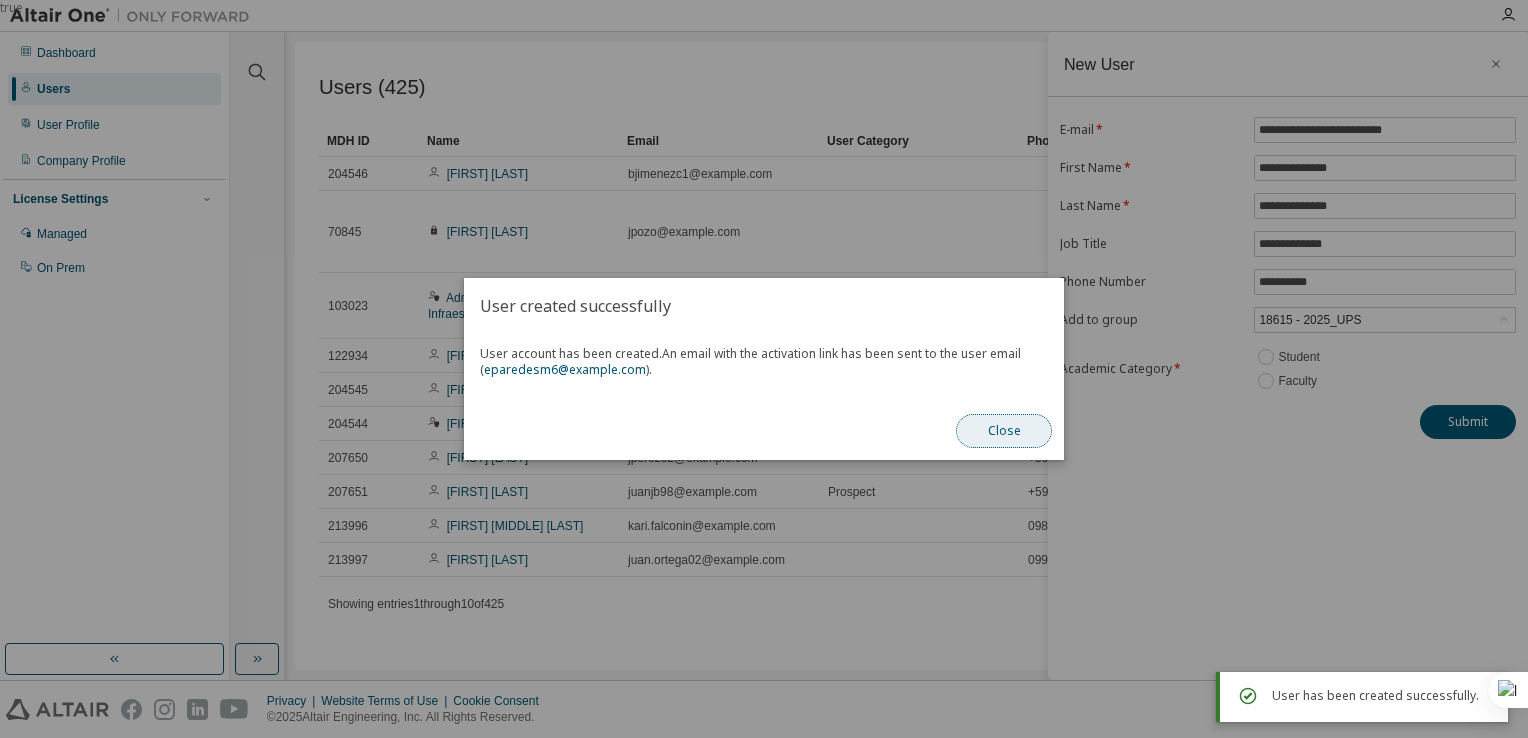 click on "Close" at bounding box center (1004, 431) 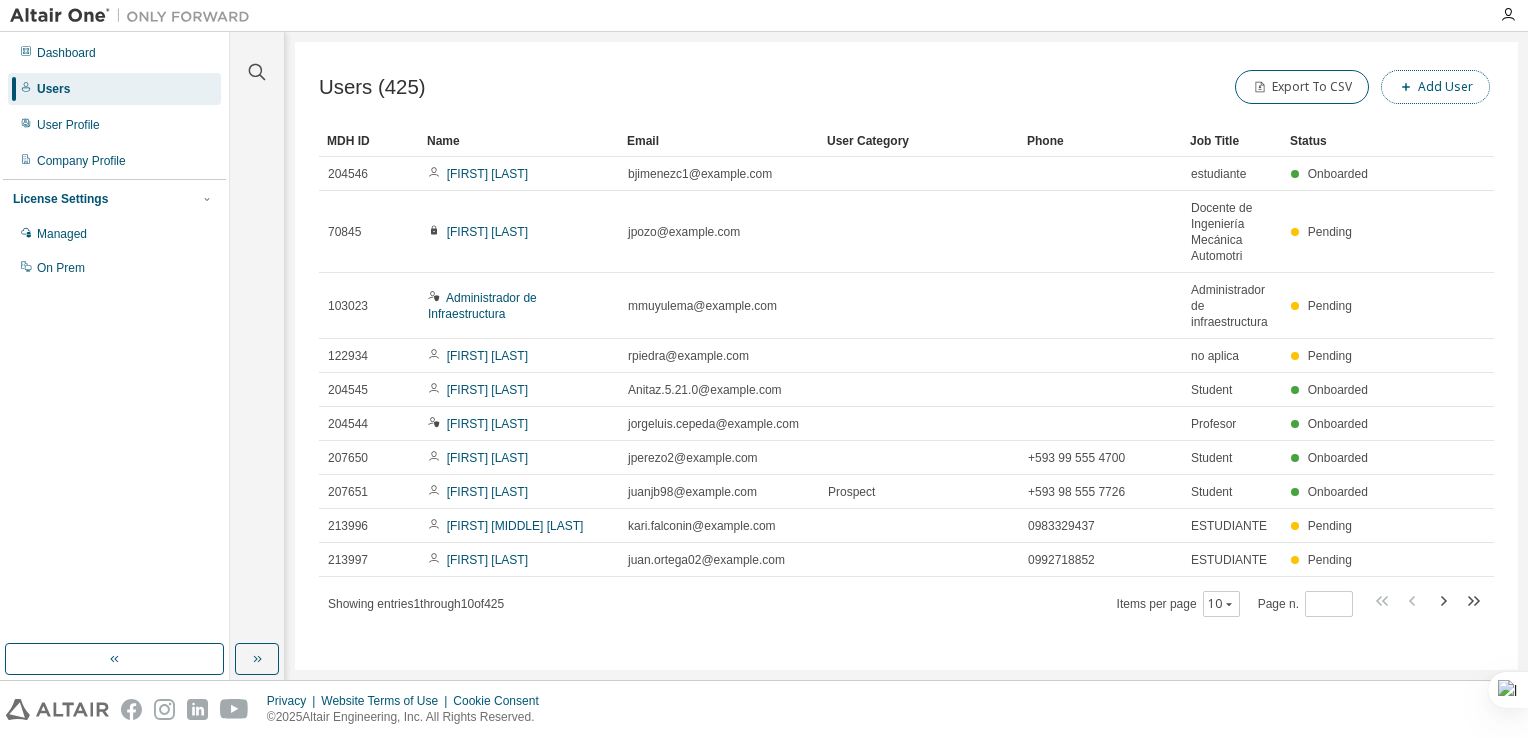 click on "Add User" at bounding box center [1435, 87] 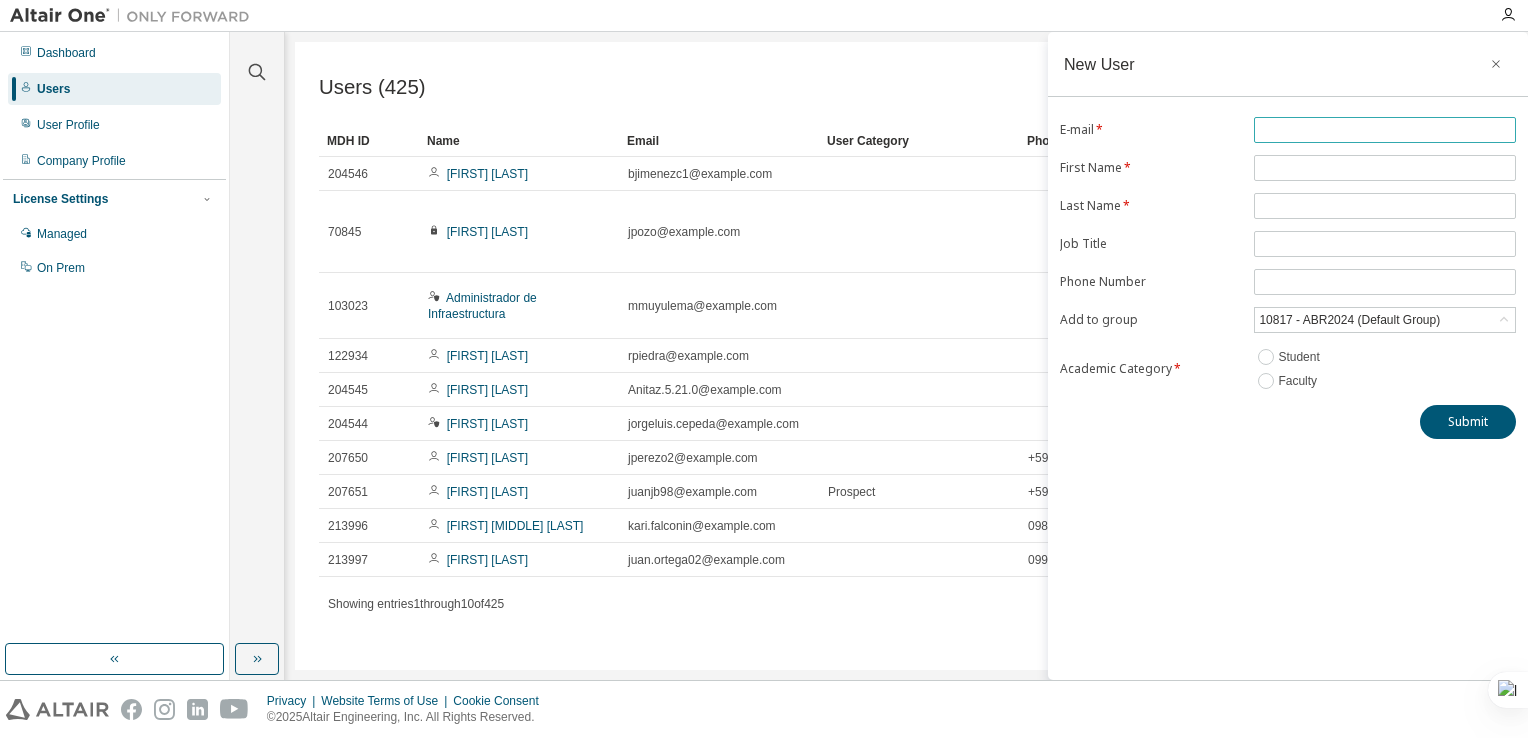 click at bounding box center [1385, 130] 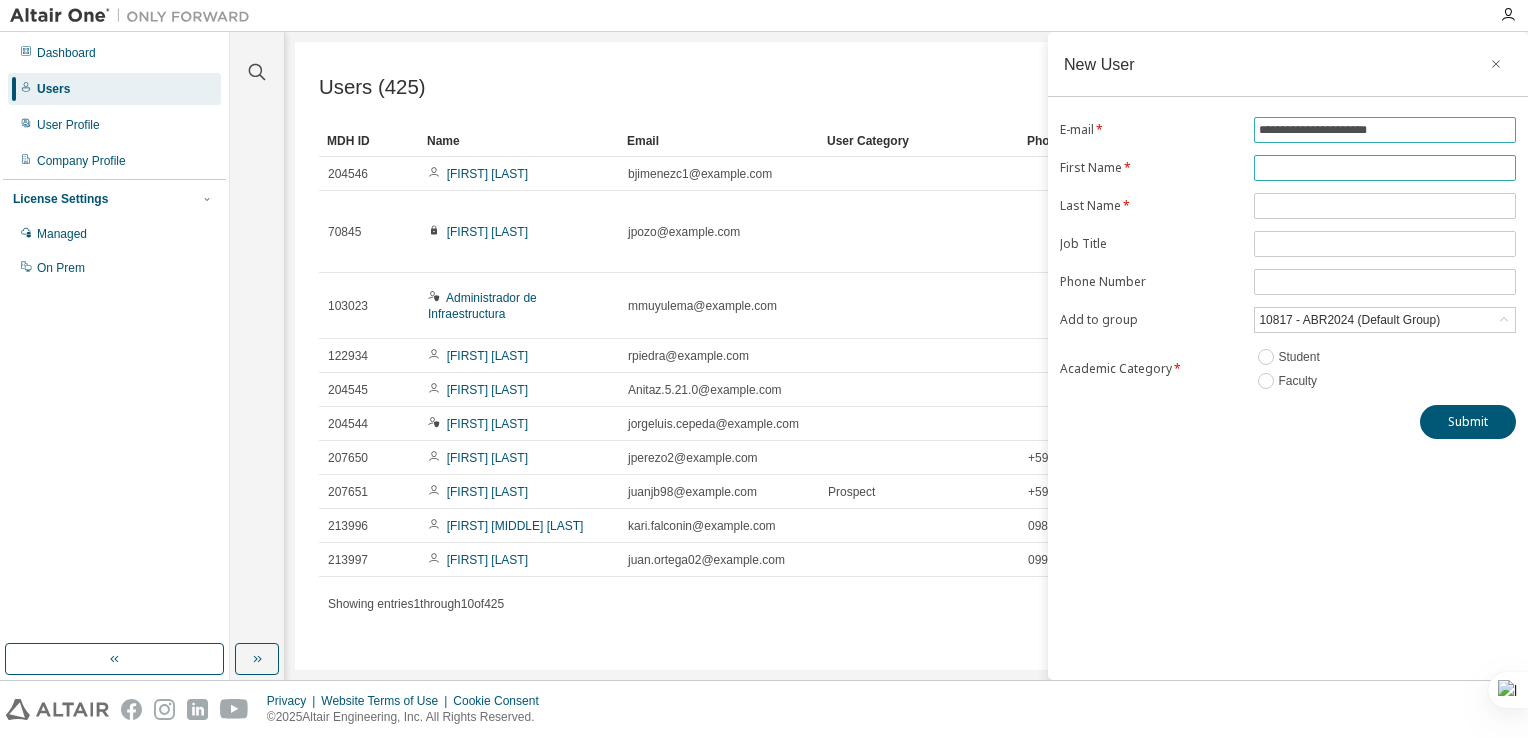 type on "**********" 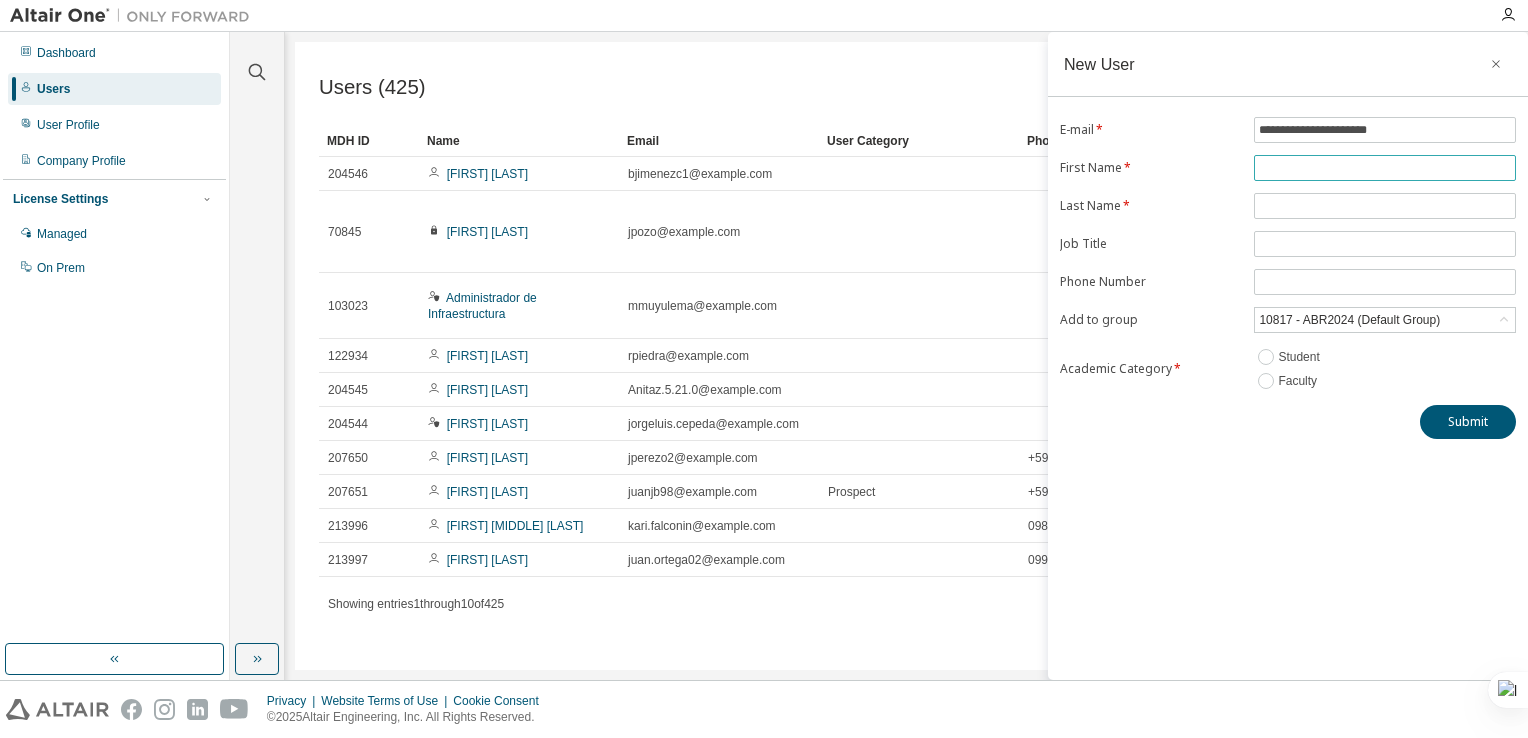 click at bounding box center [1385, 168] 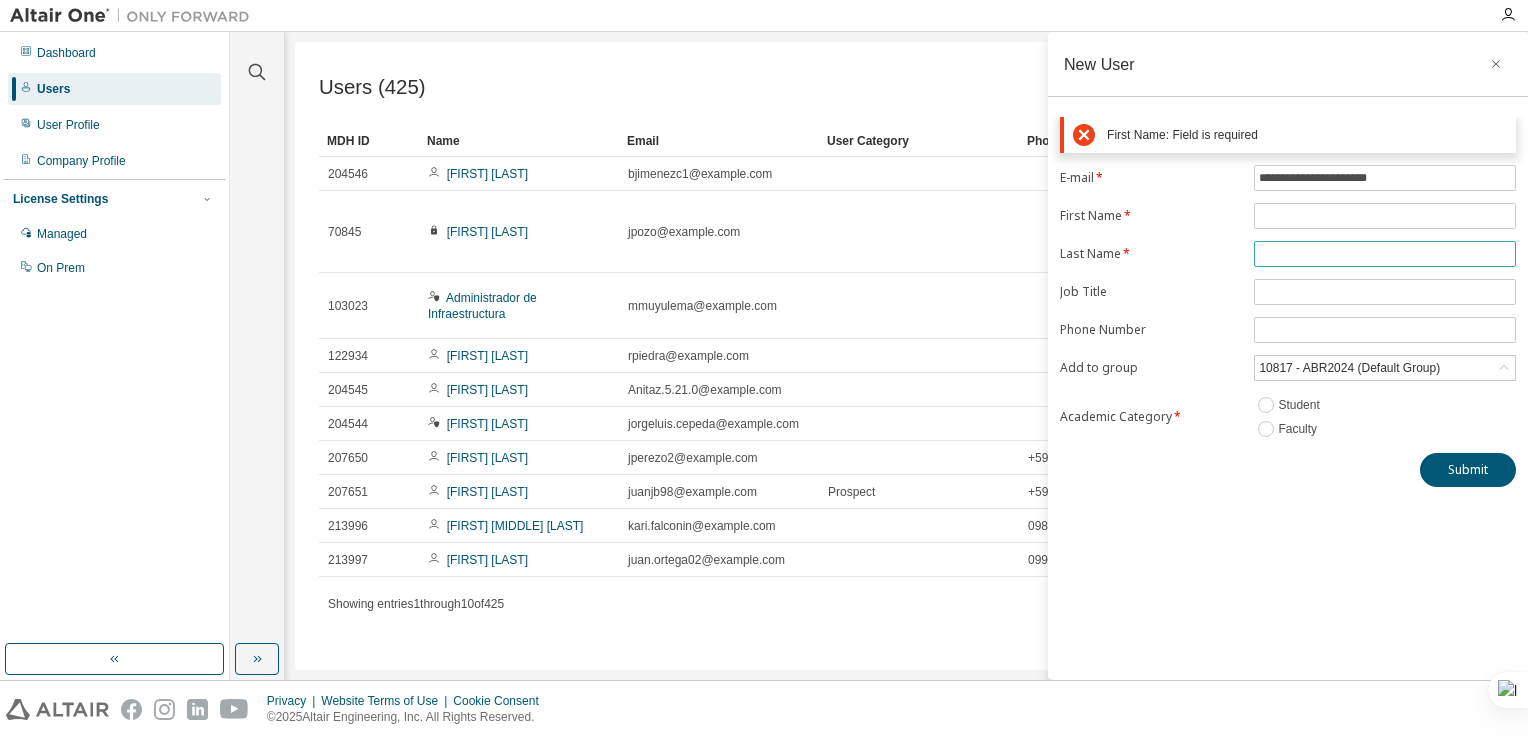 click at bounding box center (1385, 254) 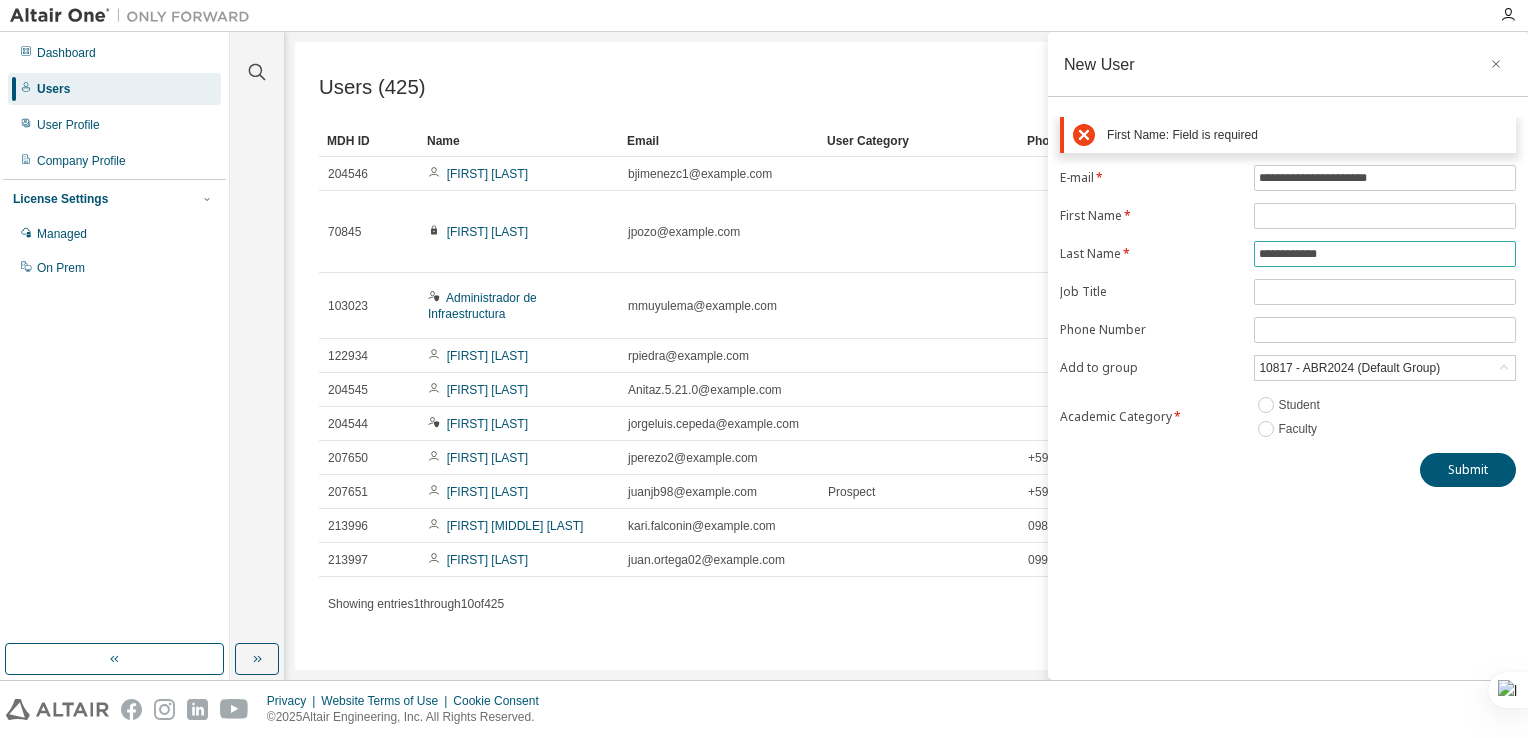type on "**********" 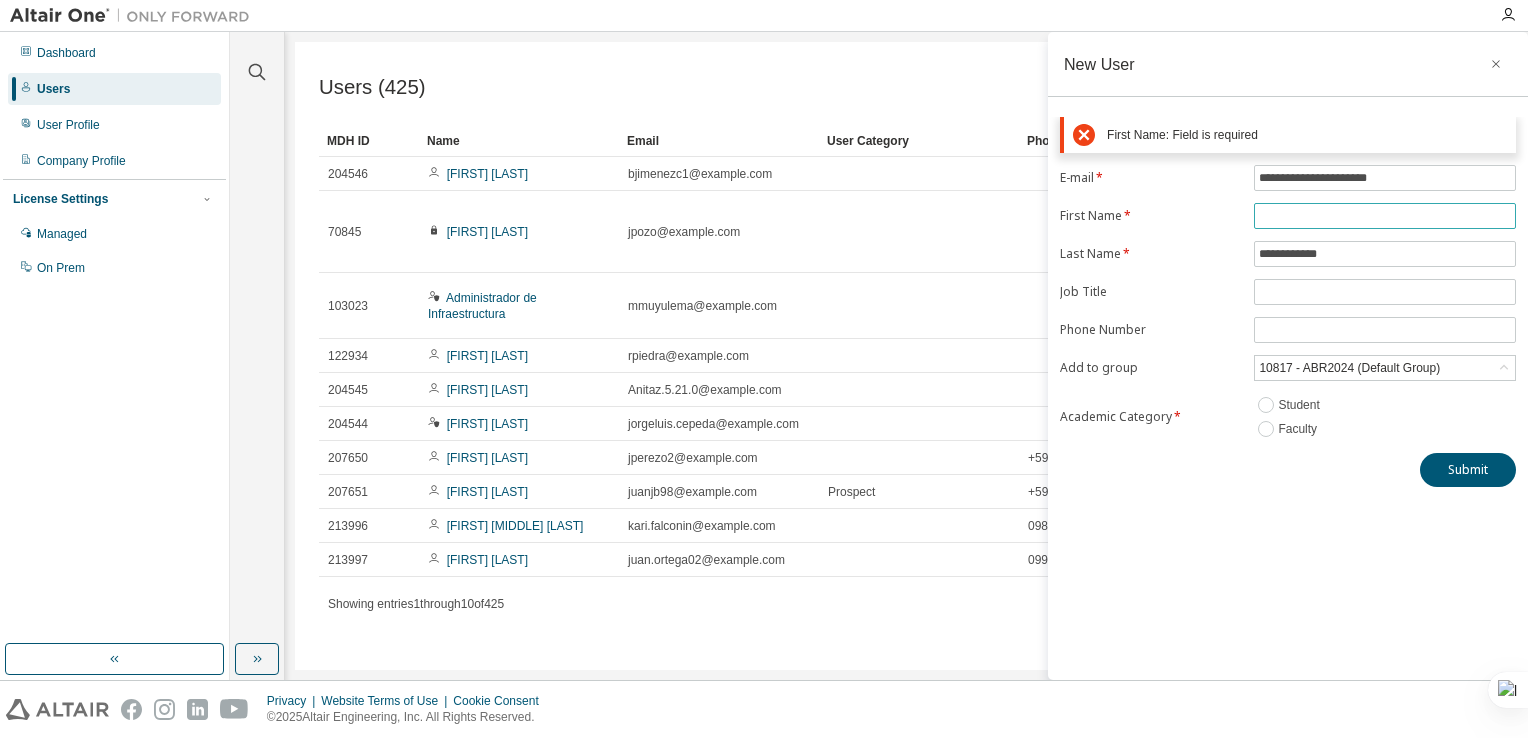 click at bounding box center (1385, 216) 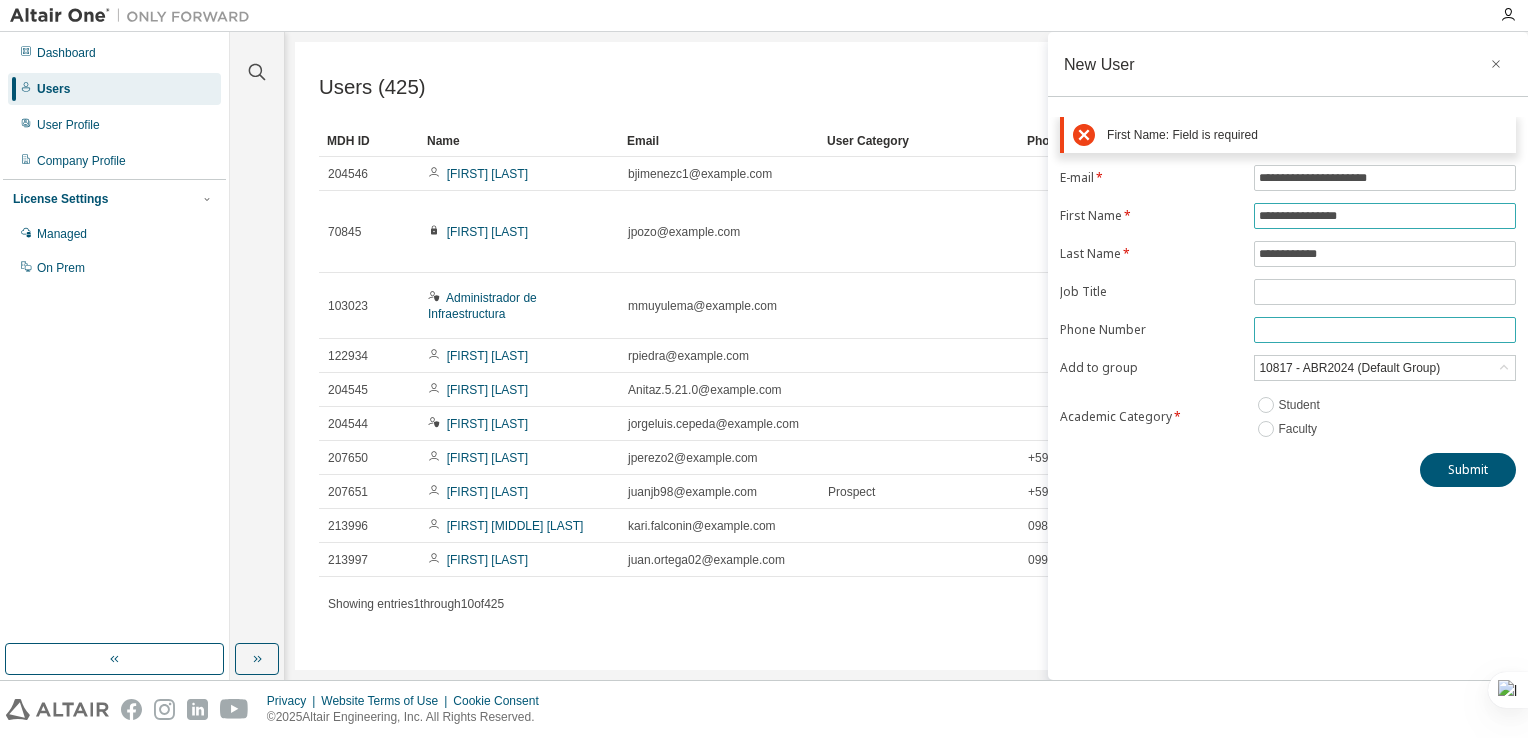 type on "**********" 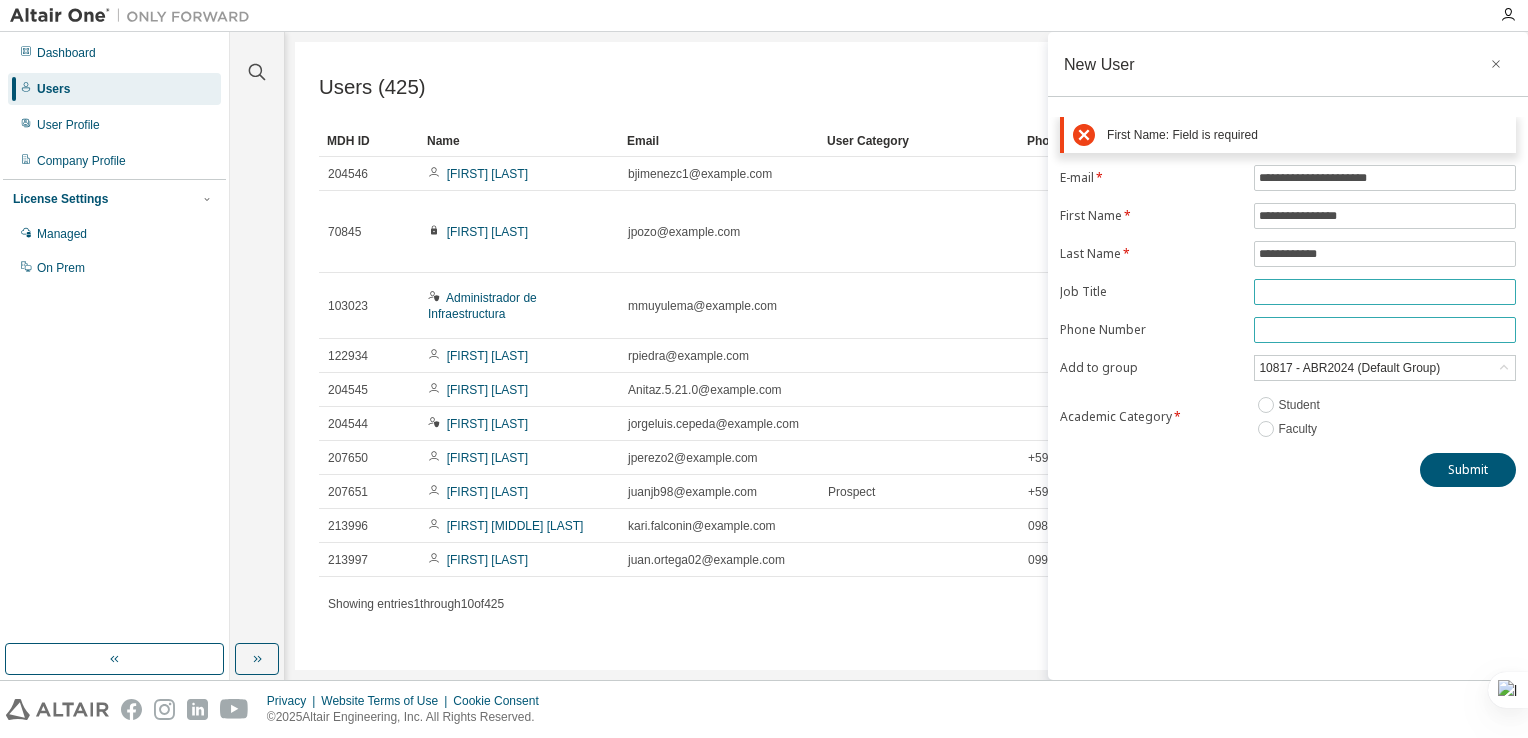 click on "E-mail * [EMAIL] First Name * [FIRST] Last Name * [LAST] Job Title [JOB_TITLE] Phone Number [PHONE] Add to group 10817 - ABR2024 (Default Group) Academic Category * Student Faculty" at bounding box center [1288, 303] 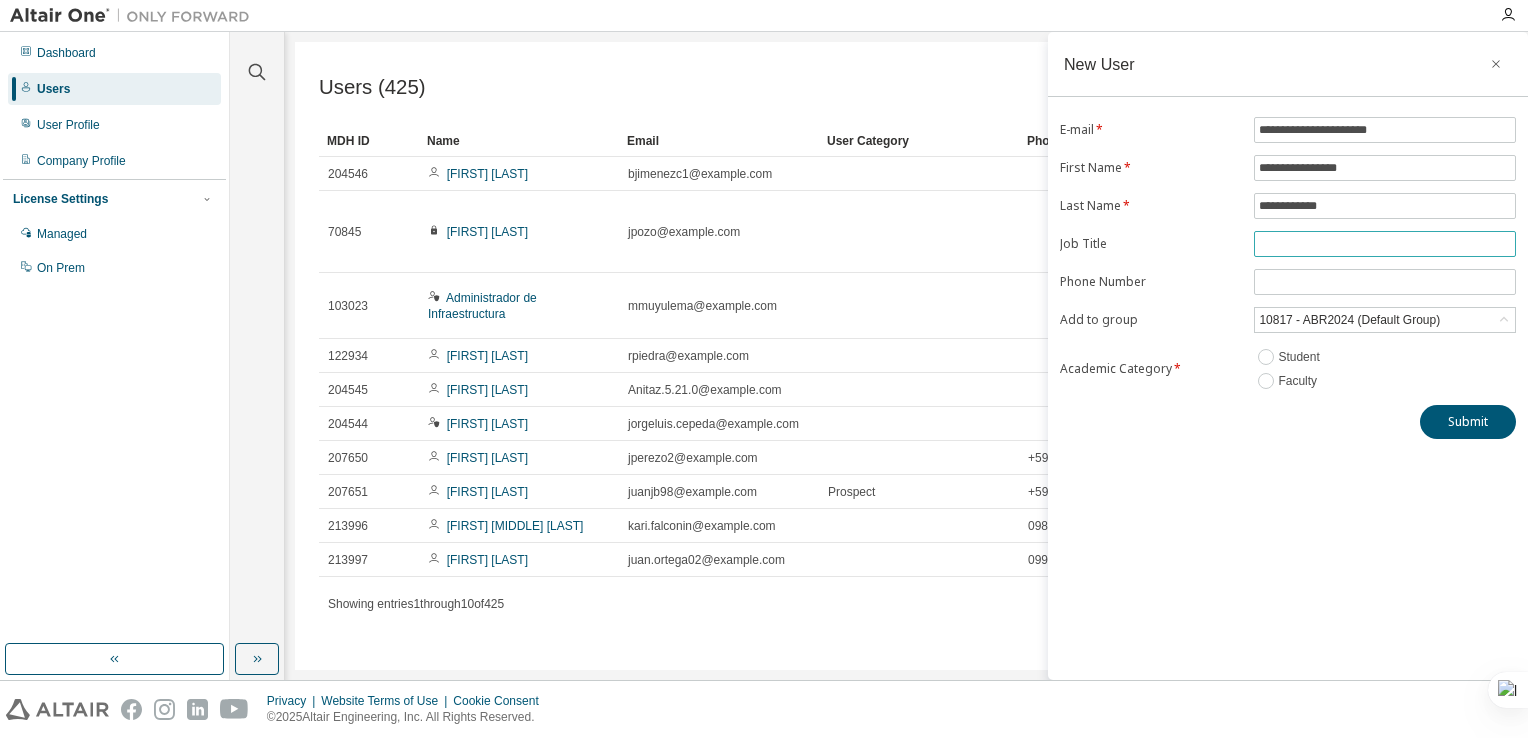 click at bounding box center (1385, 244) 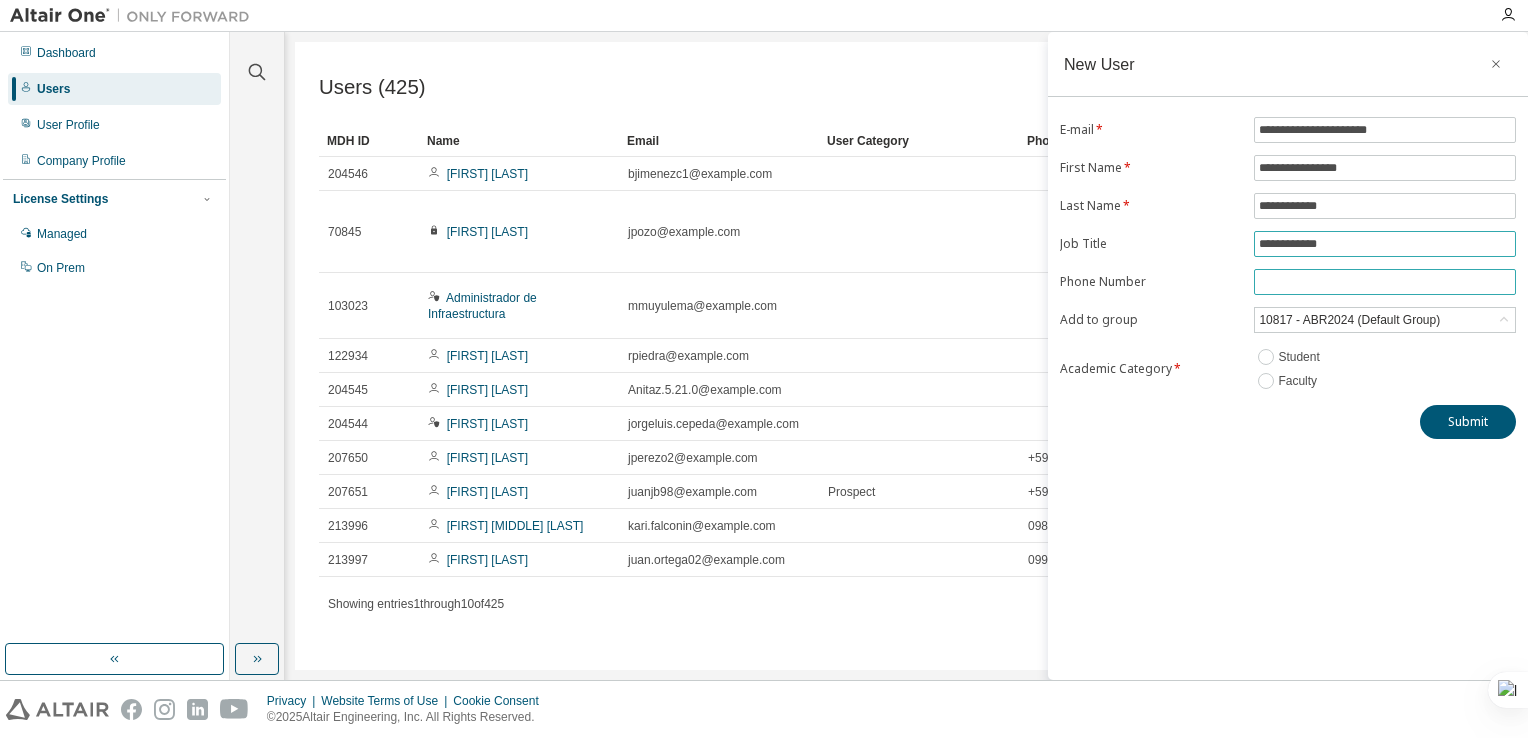type on "**********" 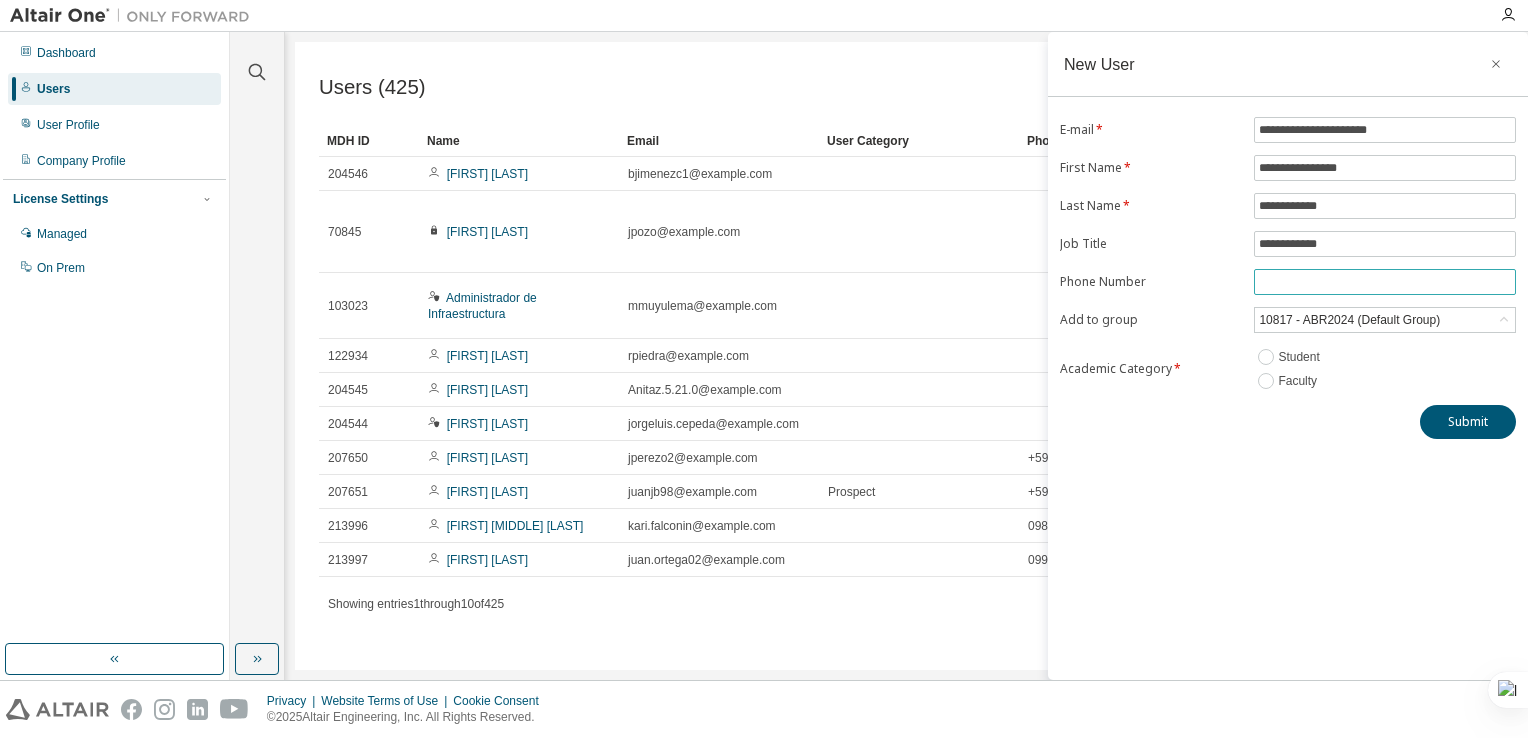 click at bounding box center (1385, 282) 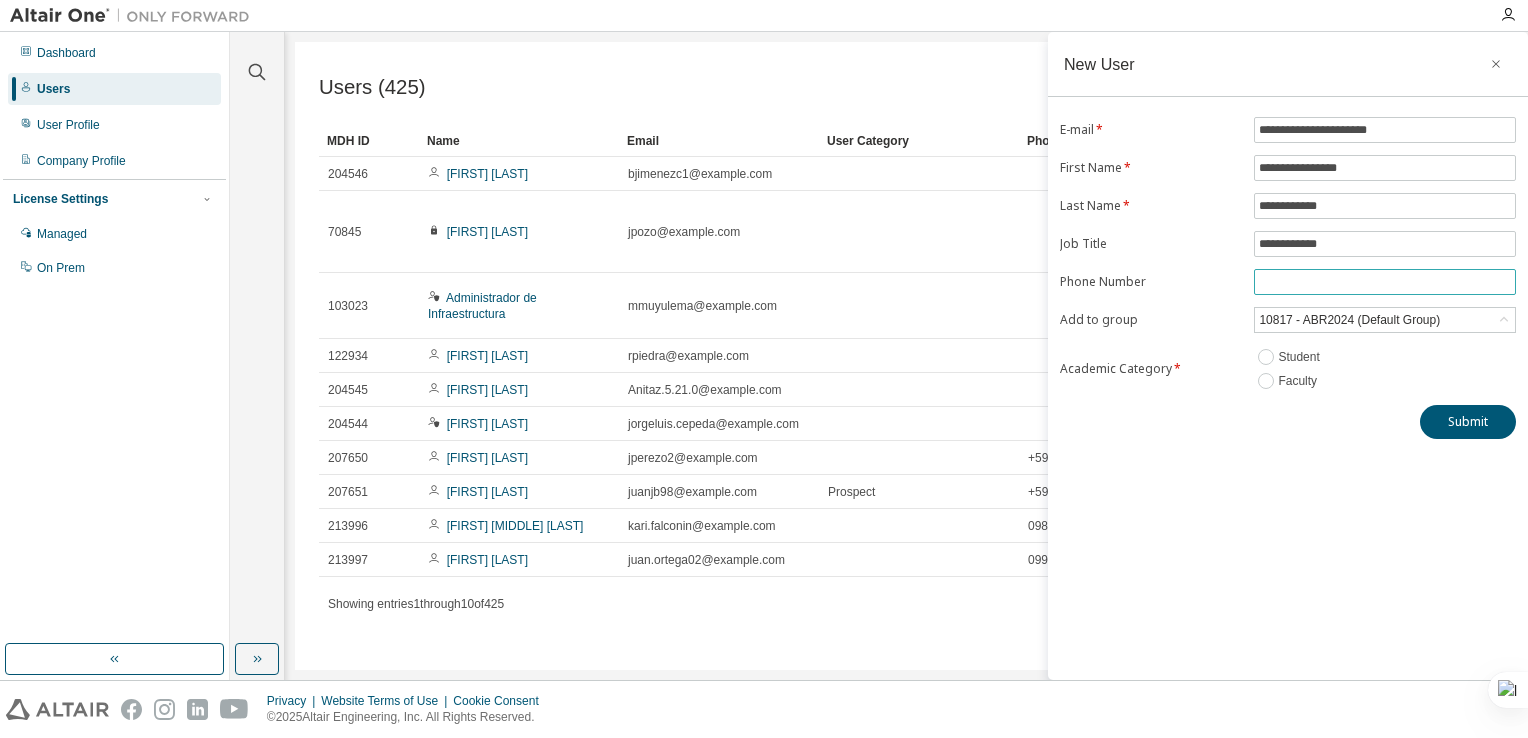 click at bounding box center [1385, 282] 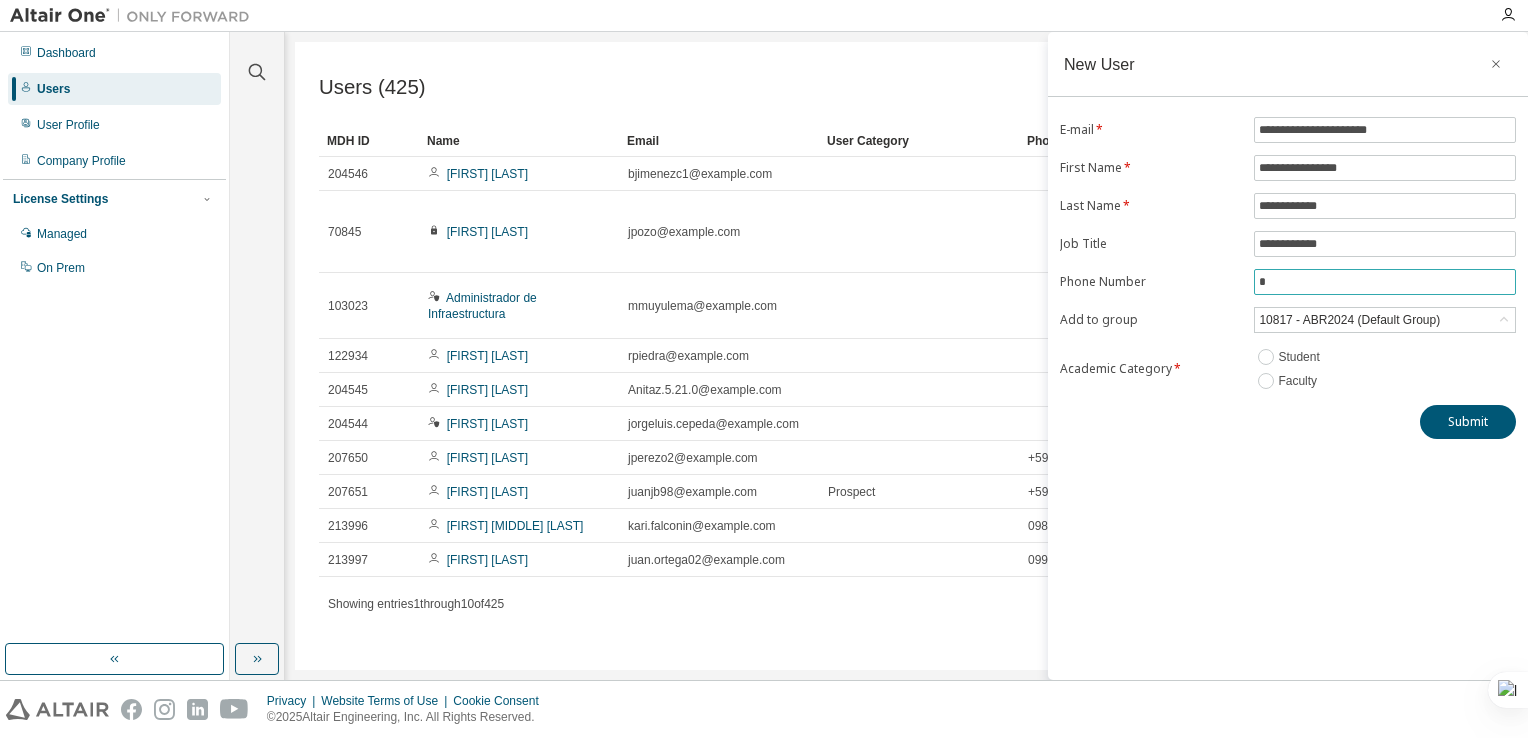 paste on "**********" 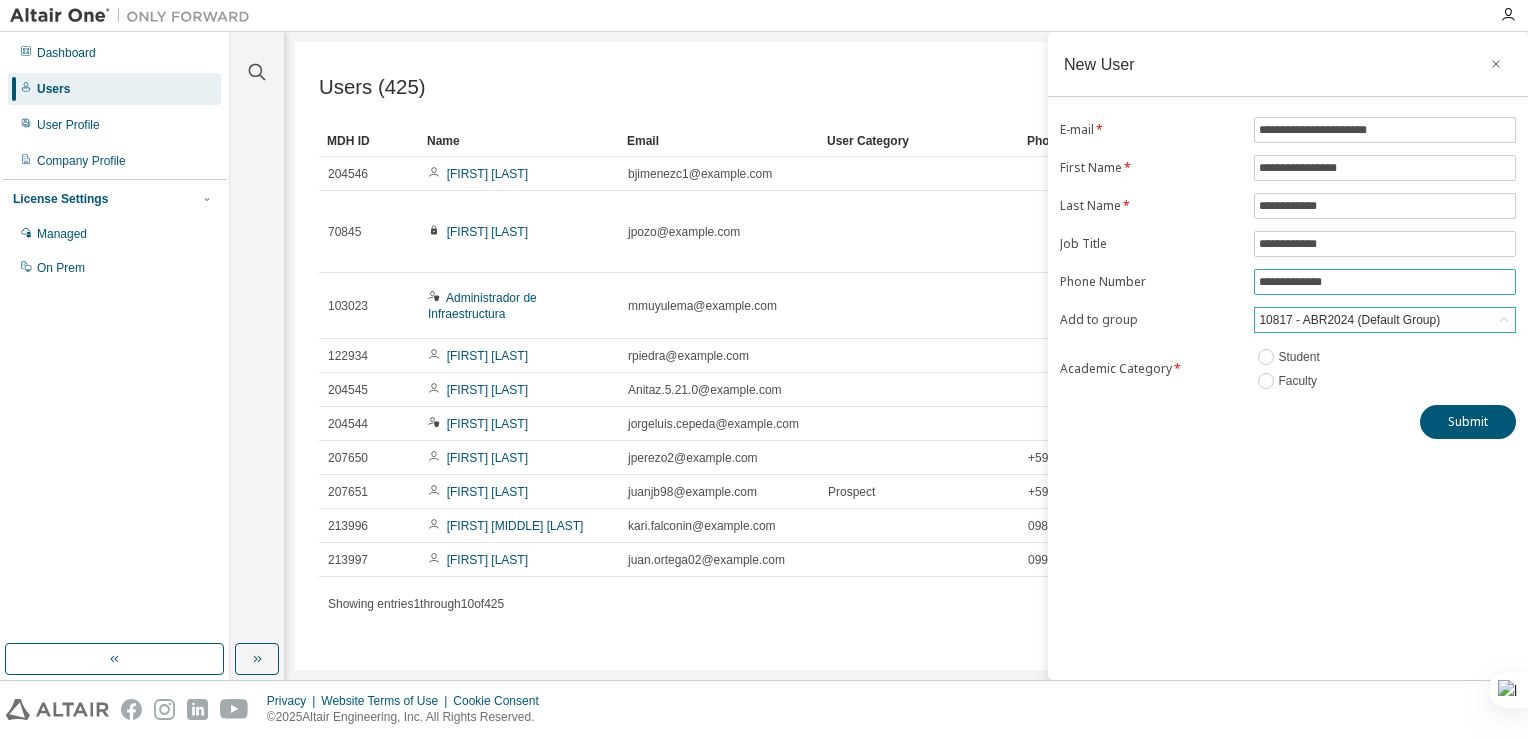 type on "**********" 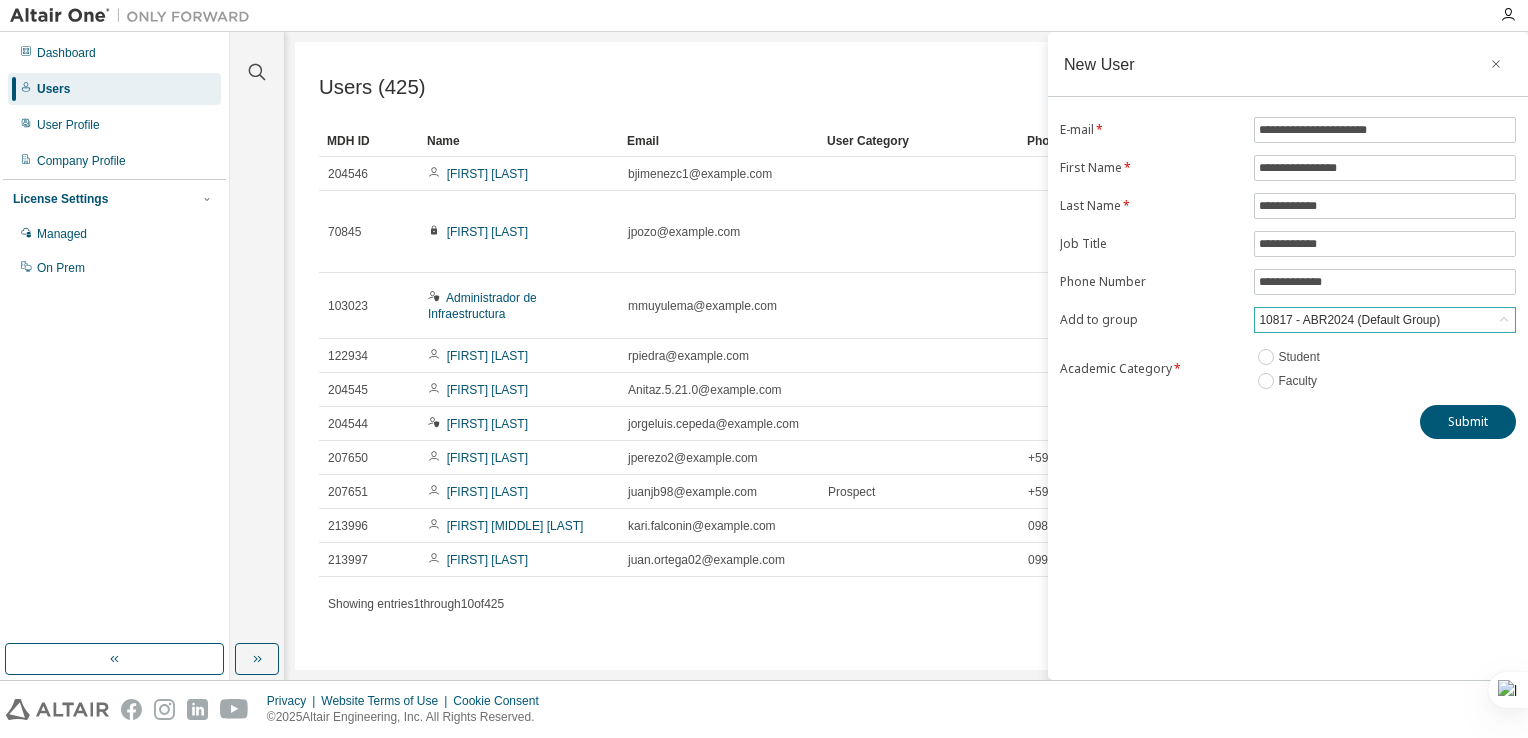 click on "10817 - ABR2024 (Default Group)" at bounding box center (1349, 320) 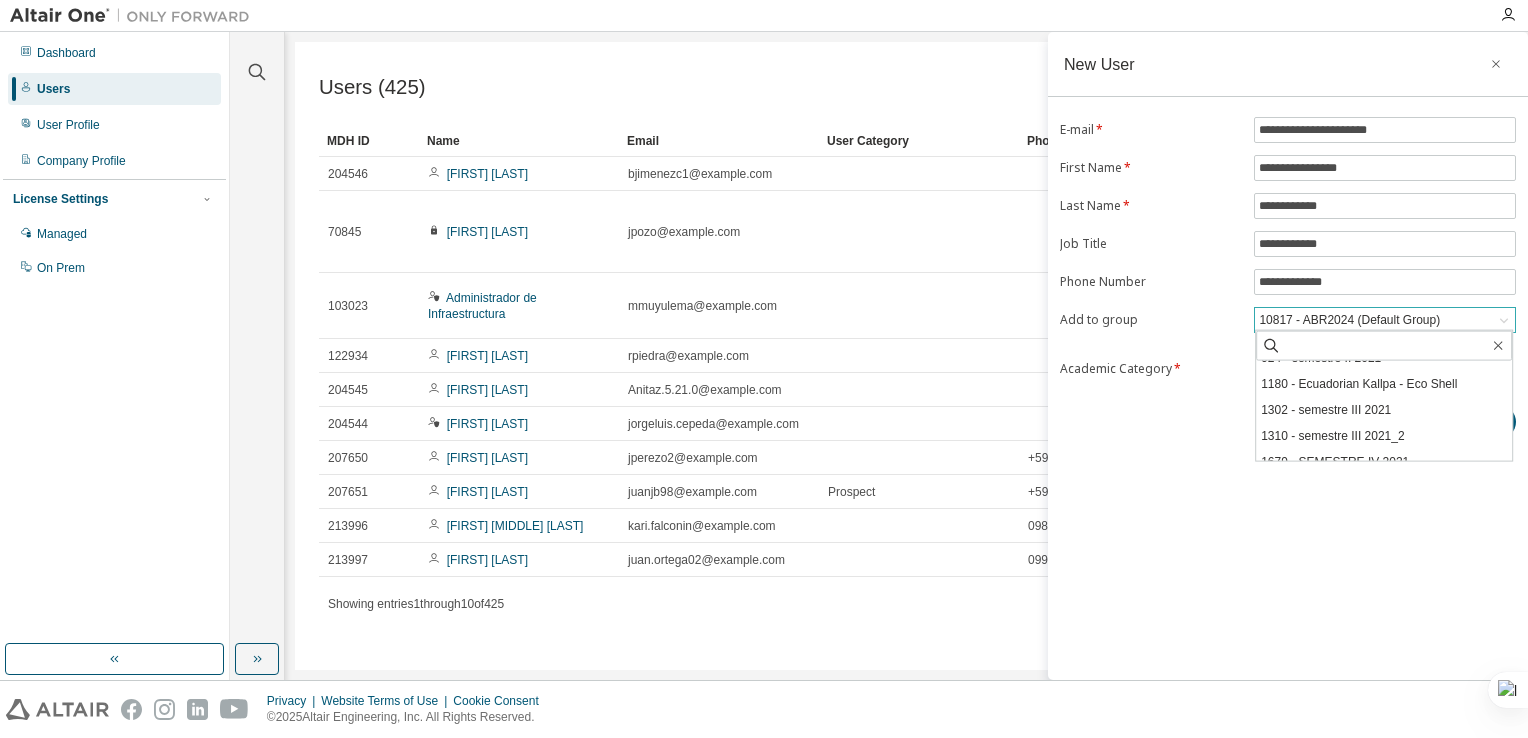 scroll, scrollTop: 342, scrollLeft: 0, axis: vertical 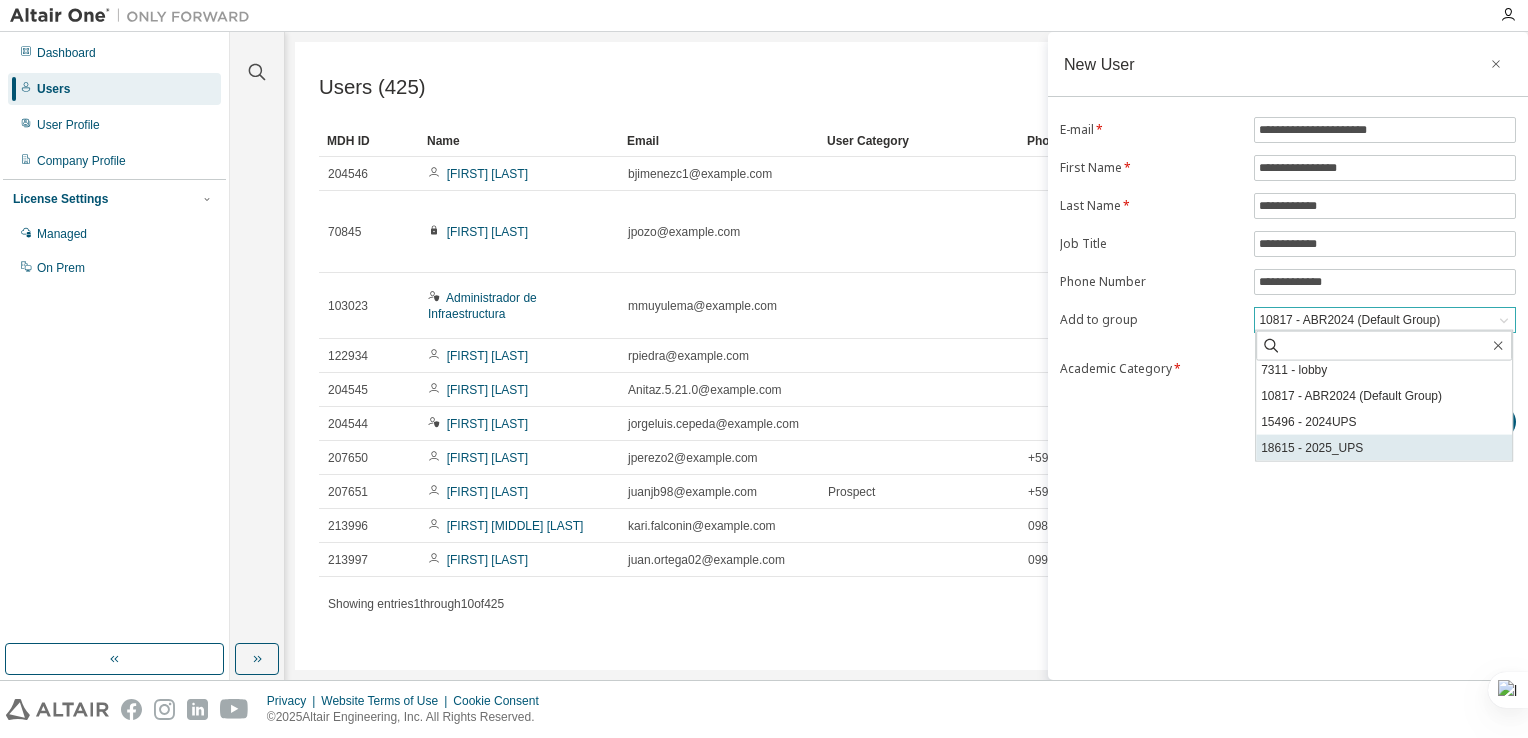 click on "18615 - 2025_UPS" at bounding box center [1384, 448] 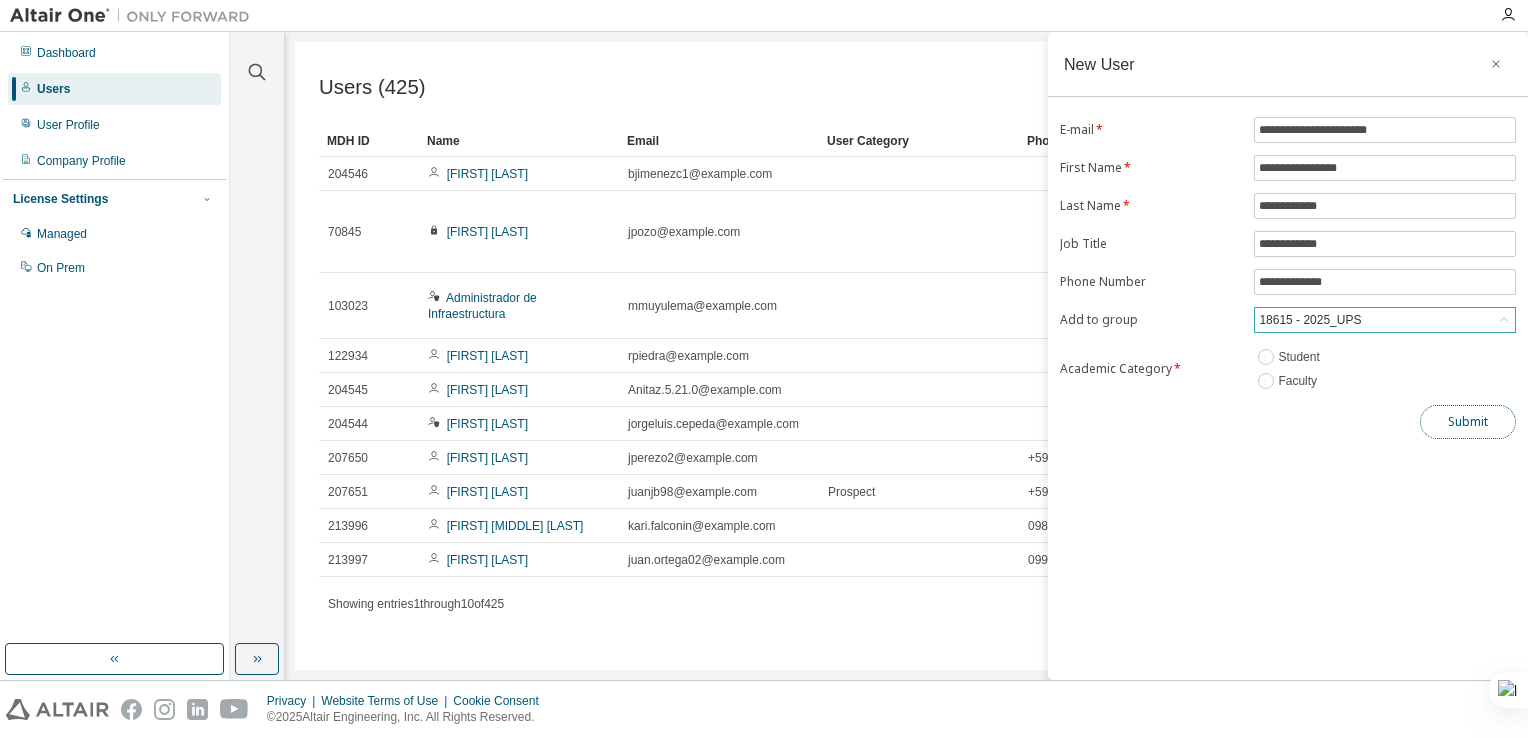 click on "Submit" at bounding box center [1468, 422] 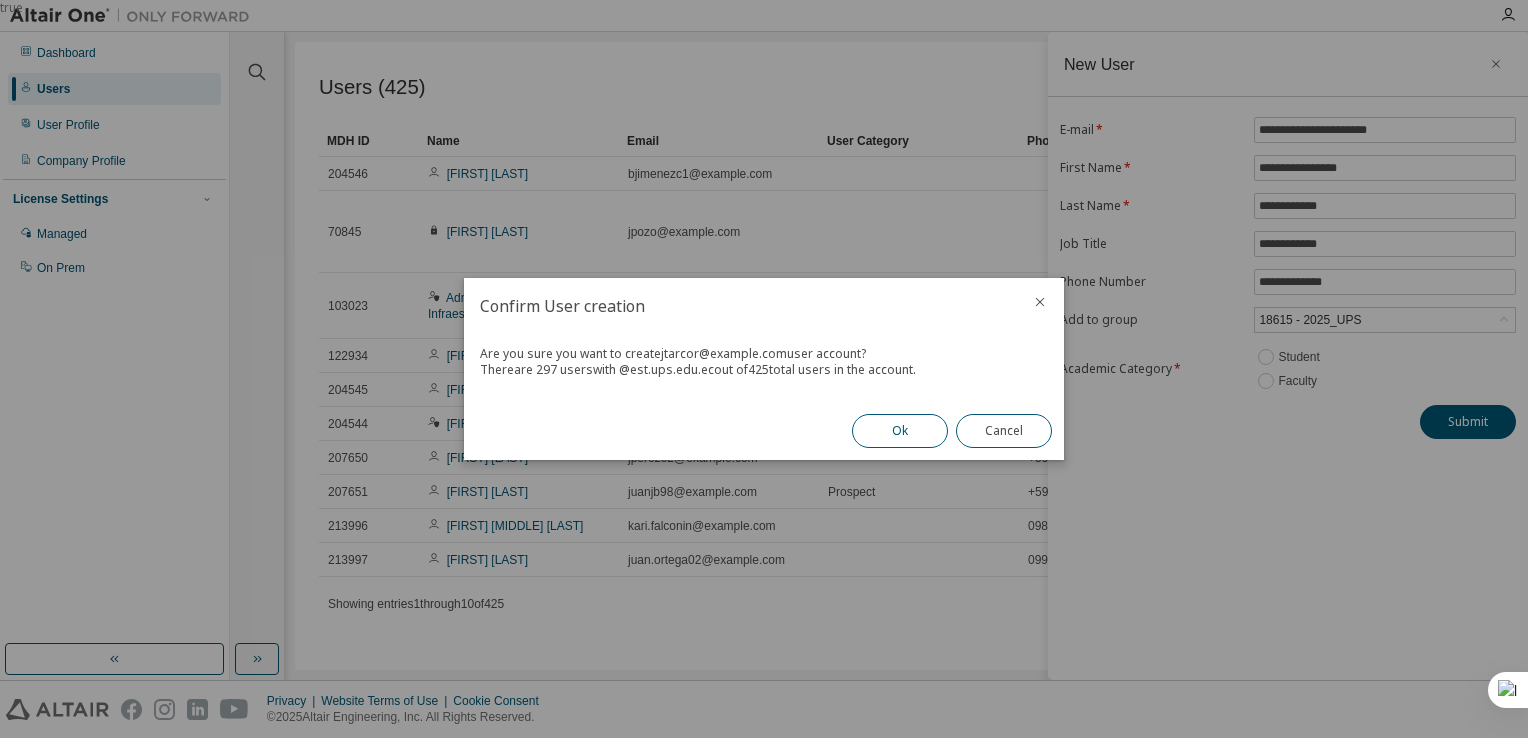 click on "Ok" at bounding box center (900, 431) 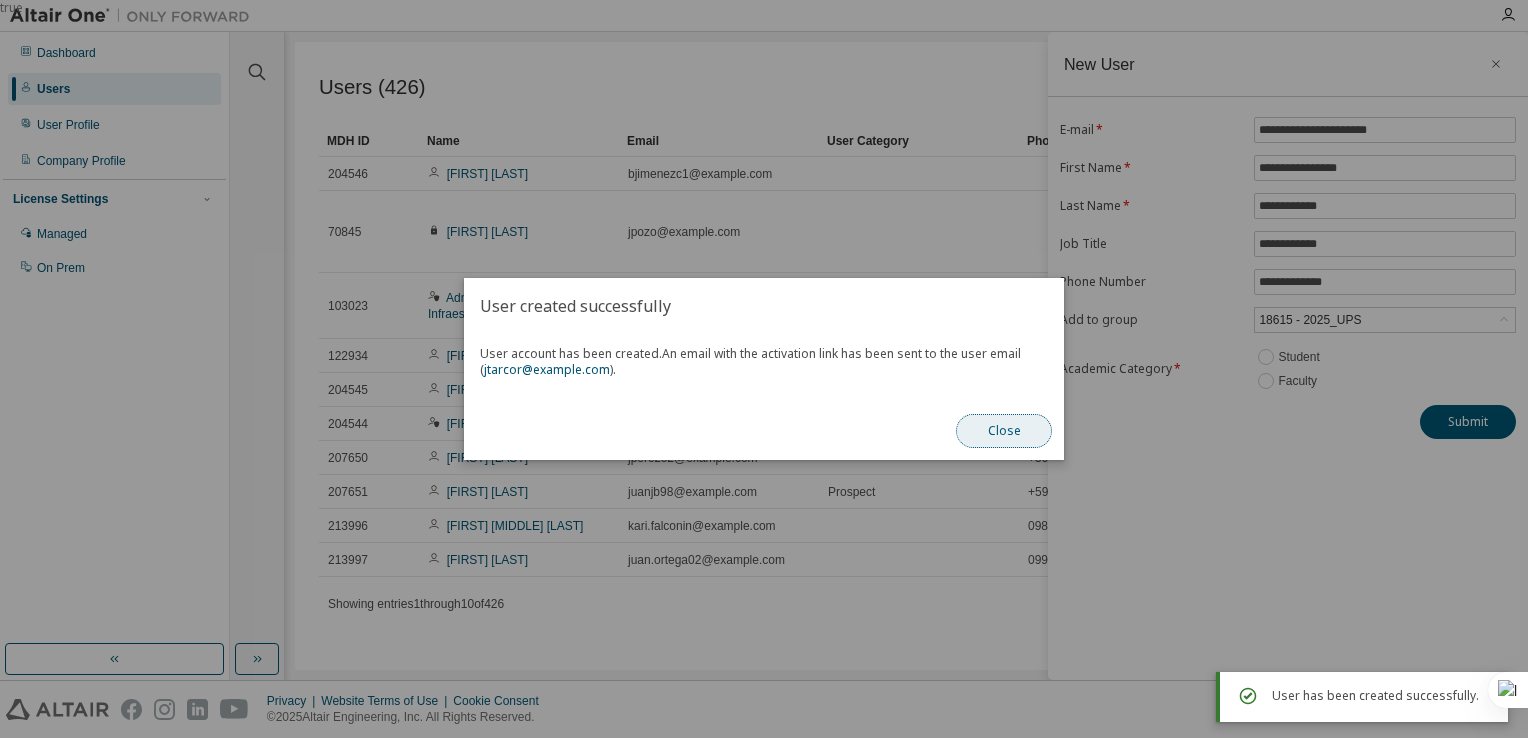click on "Close" at bounding box center (1004, 431) 